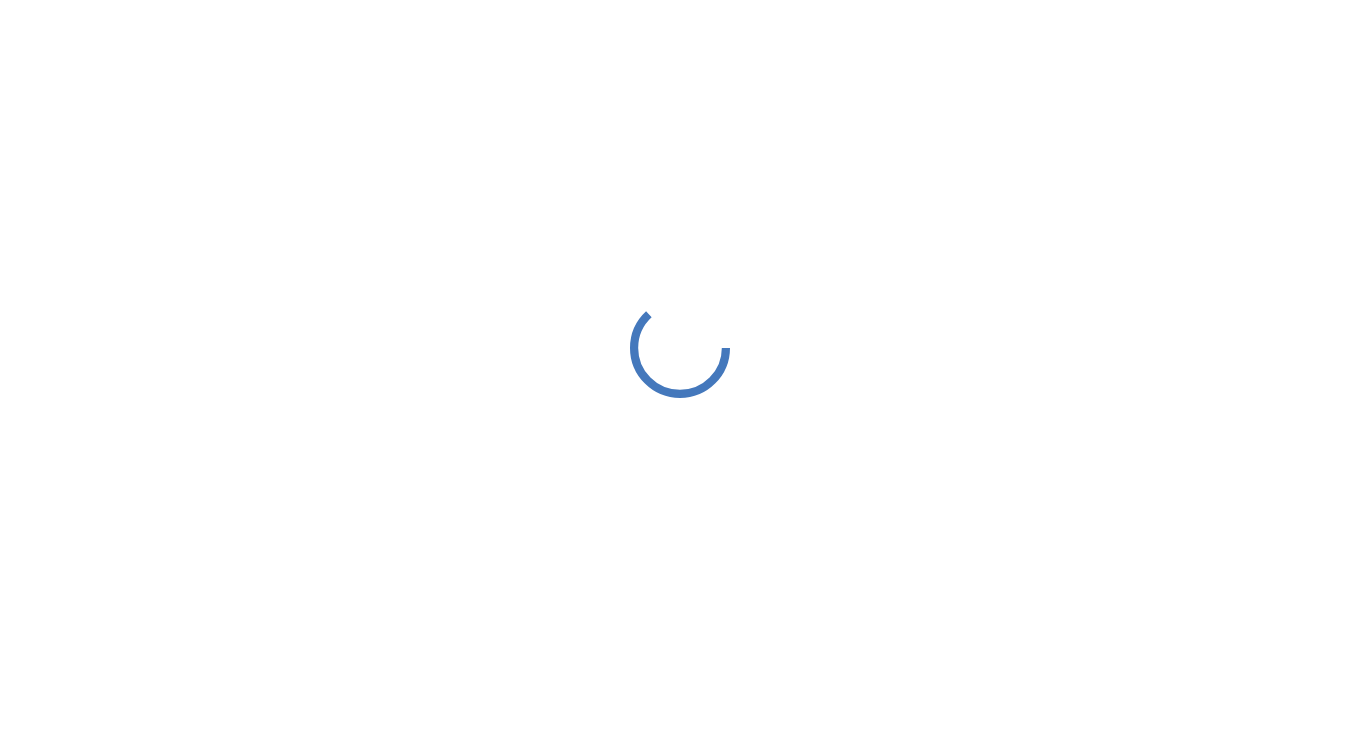scroll, scrollTop: 0, scrollLeft: 0, axis: both 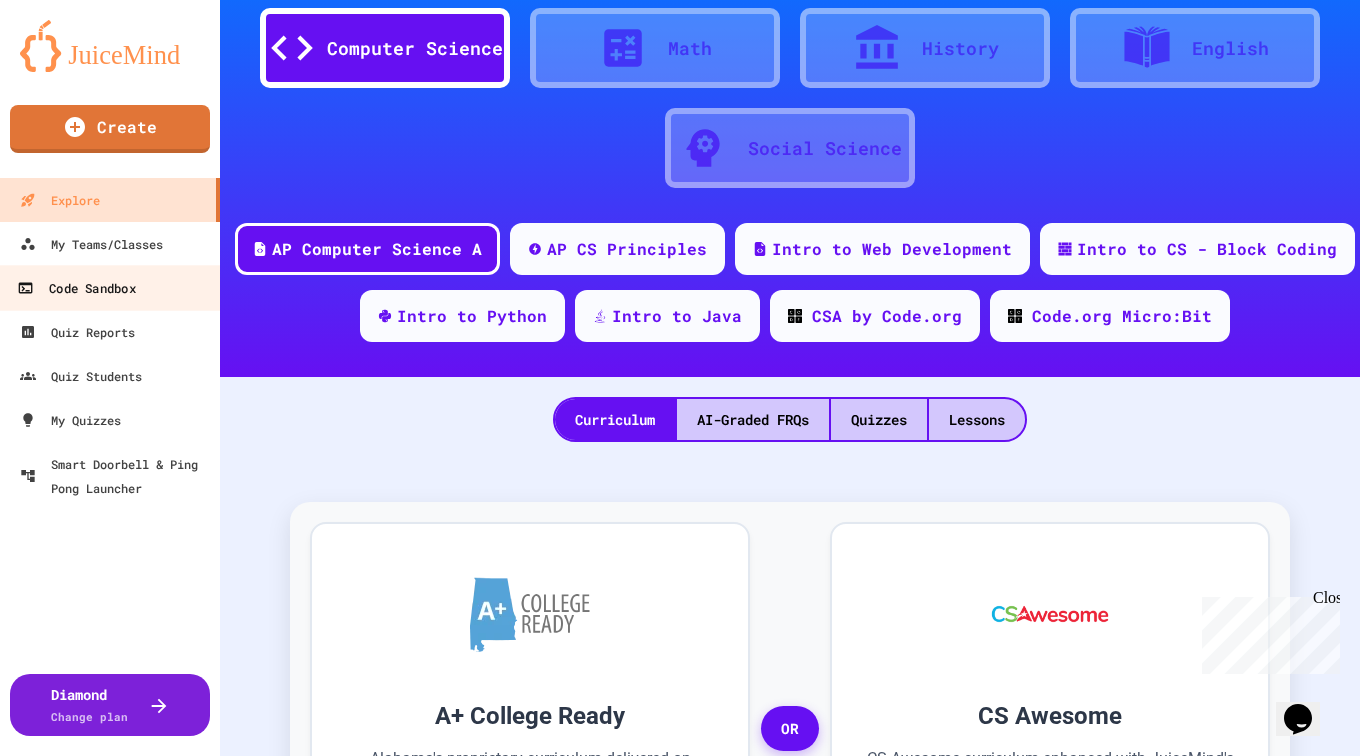 click on "Code Sandbox" at bounding box center [76, 288] 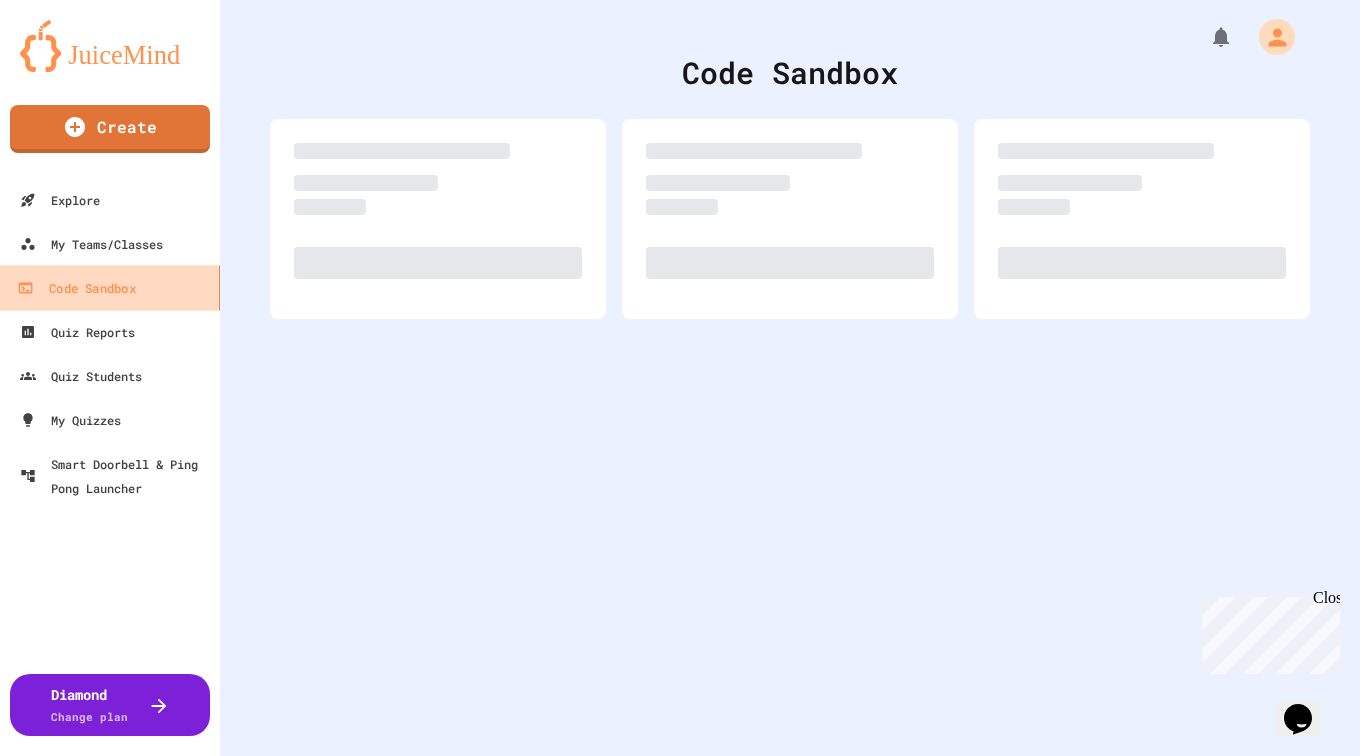 scroll, scrollTop: 0, scrollLeft: 0, axis: both 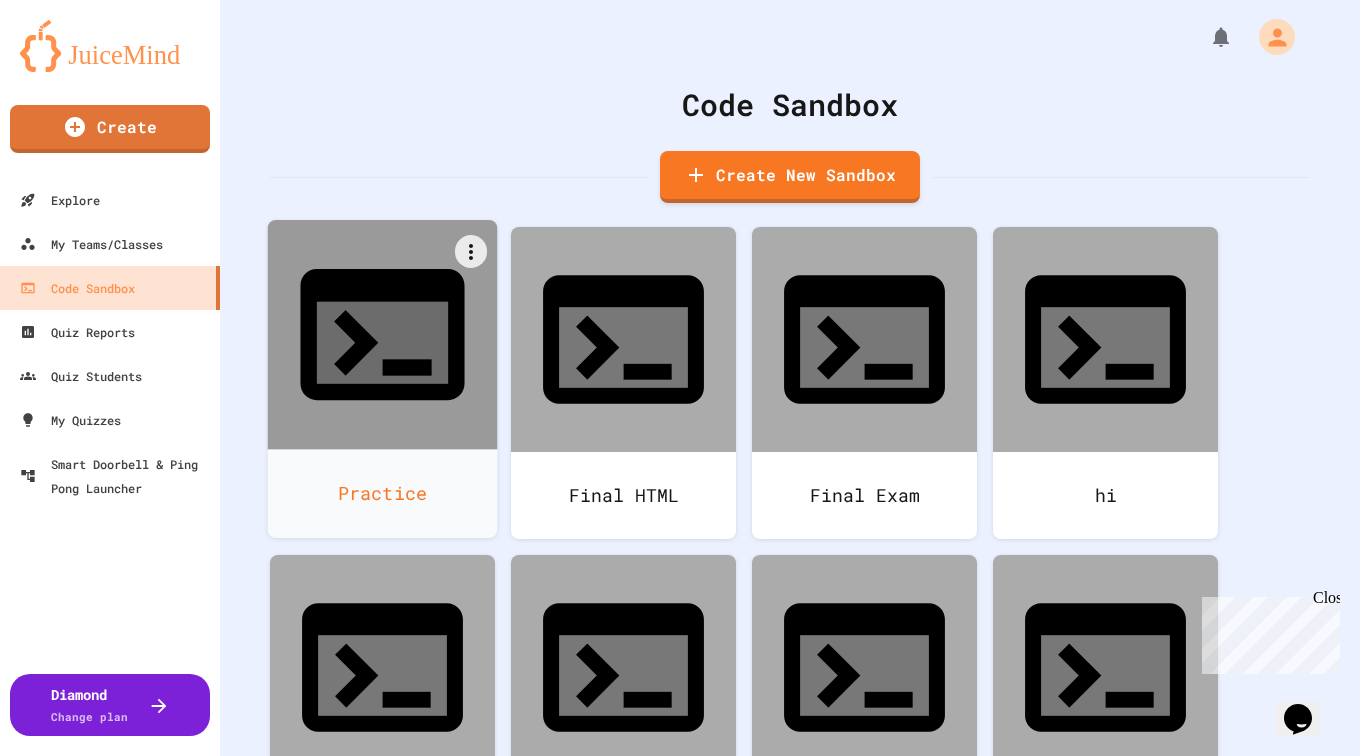 click 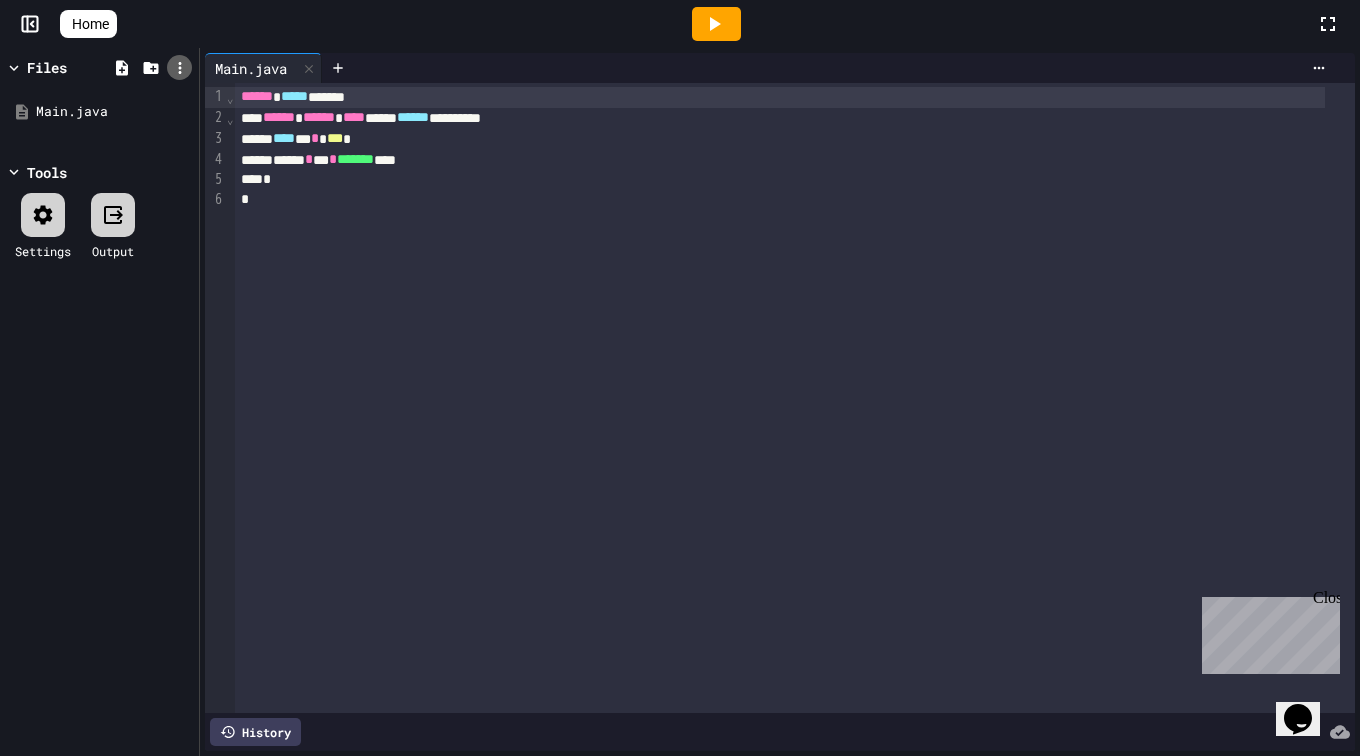 click 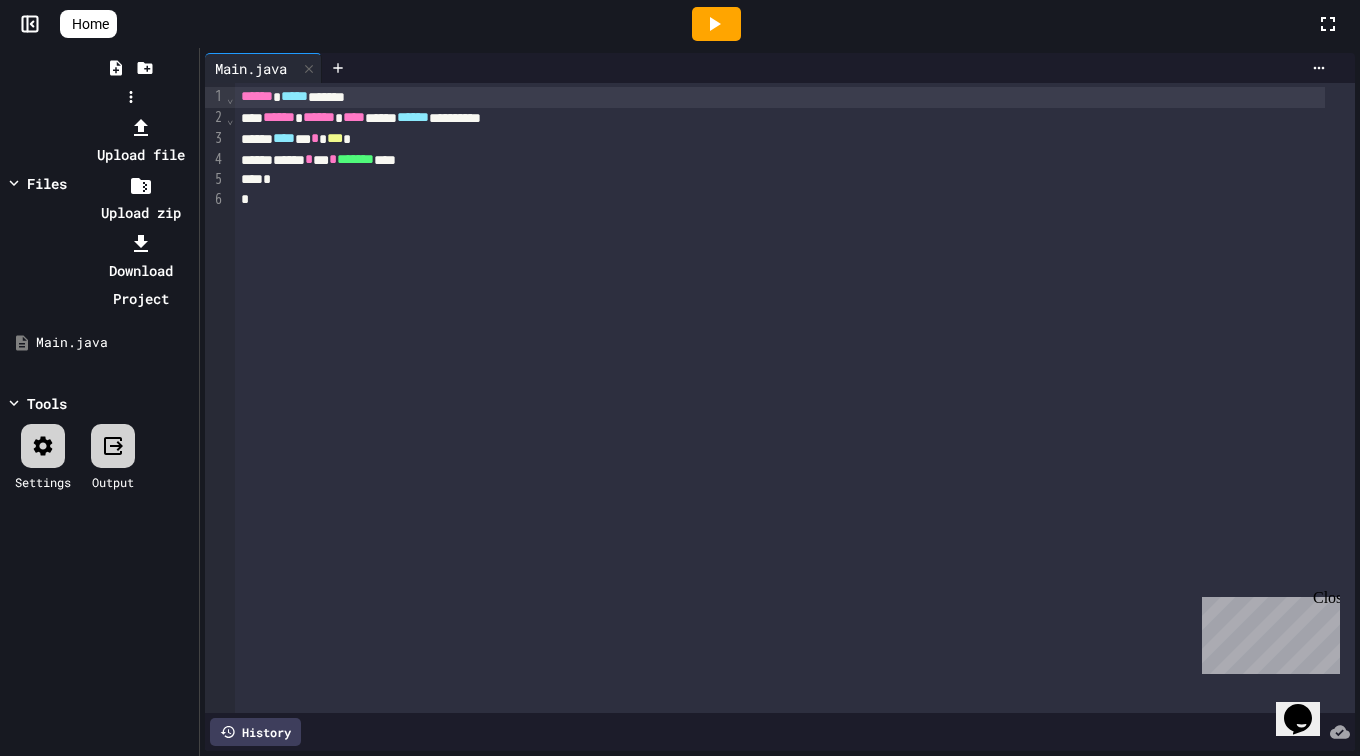 click on "Upload zip" at bounding box center [140, 199] 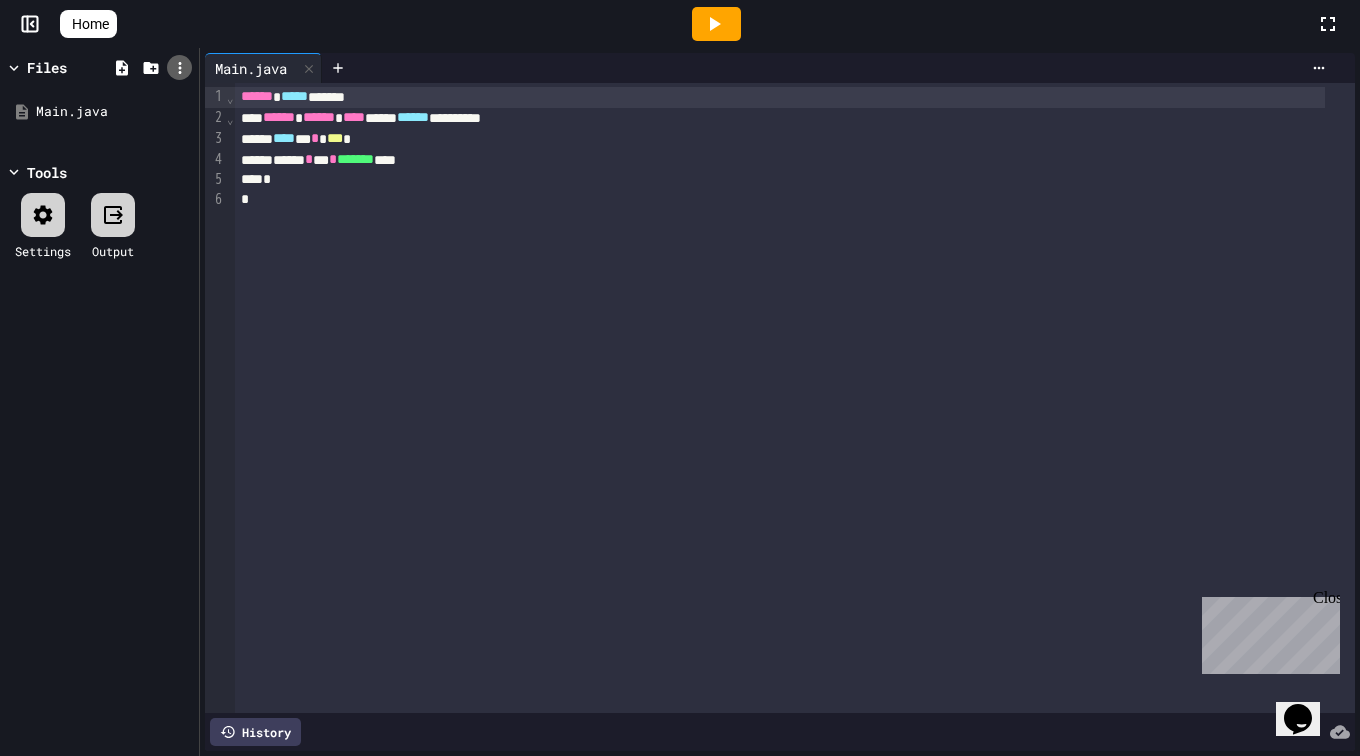 click 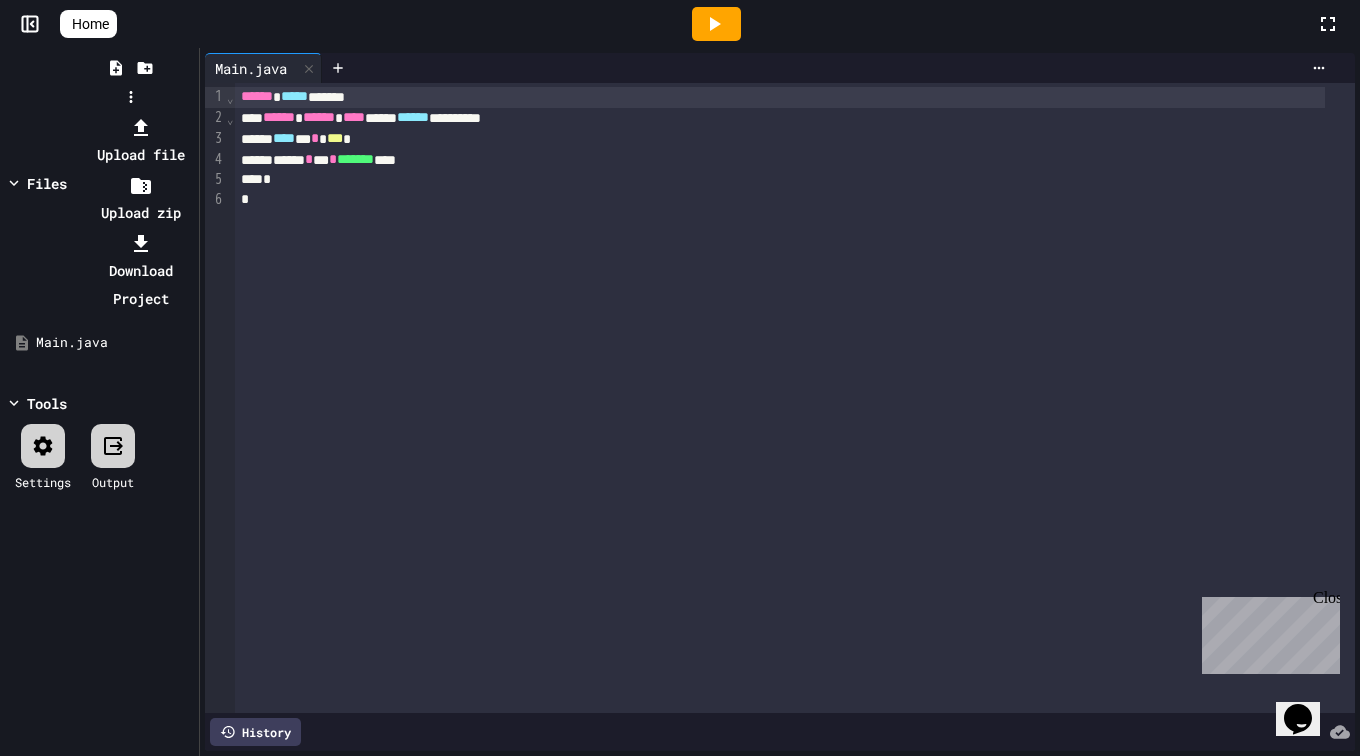 click on "Upload zip" at bounding box center [140, 199] 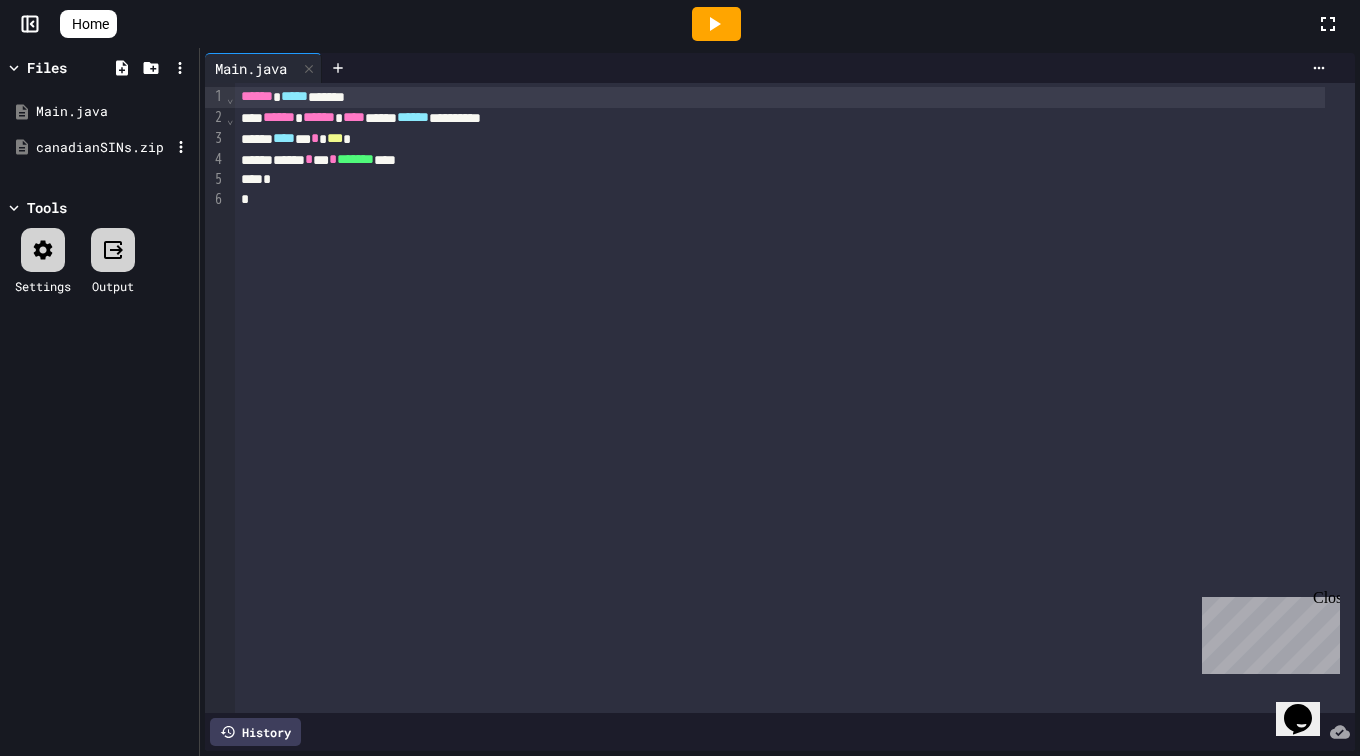 click on "canadianSINs.zip" at bounding box center [103, 148] 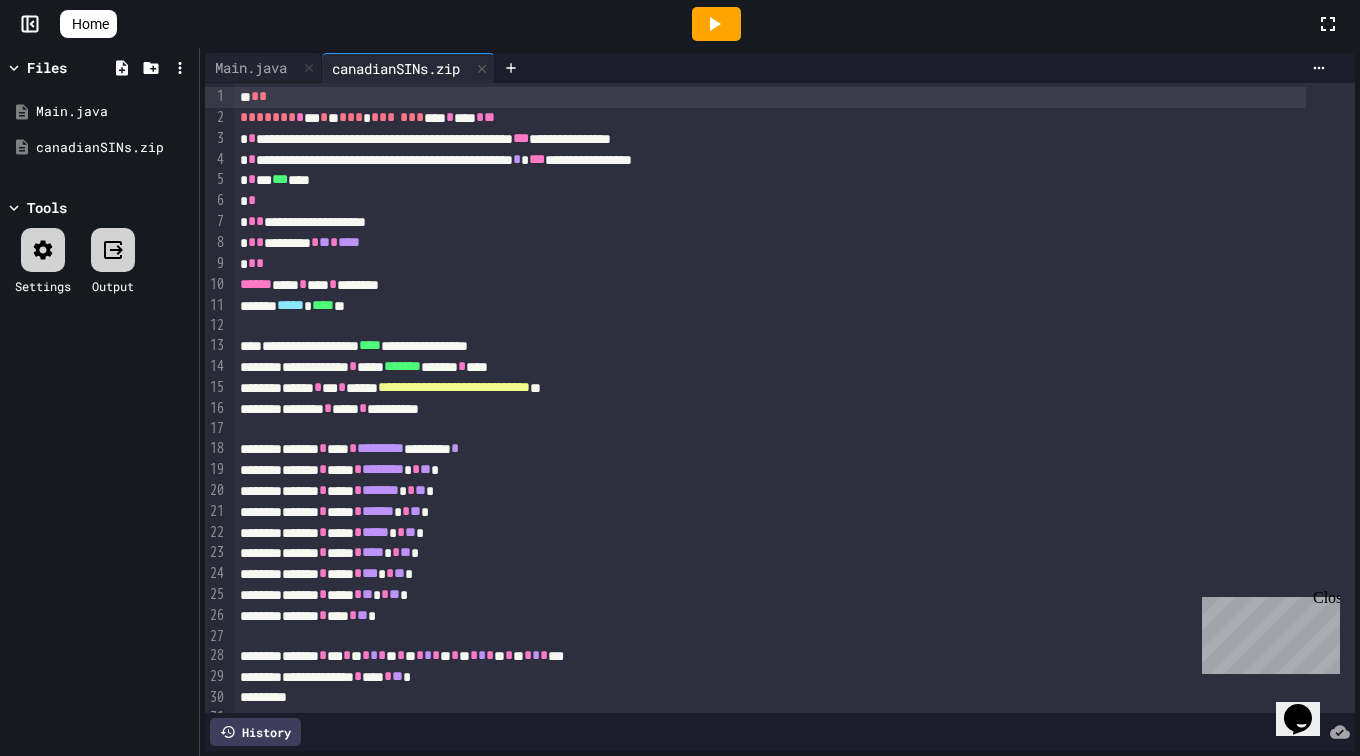 scroll, scrollTop: 231, scrollLeft: 0, axis: vertical 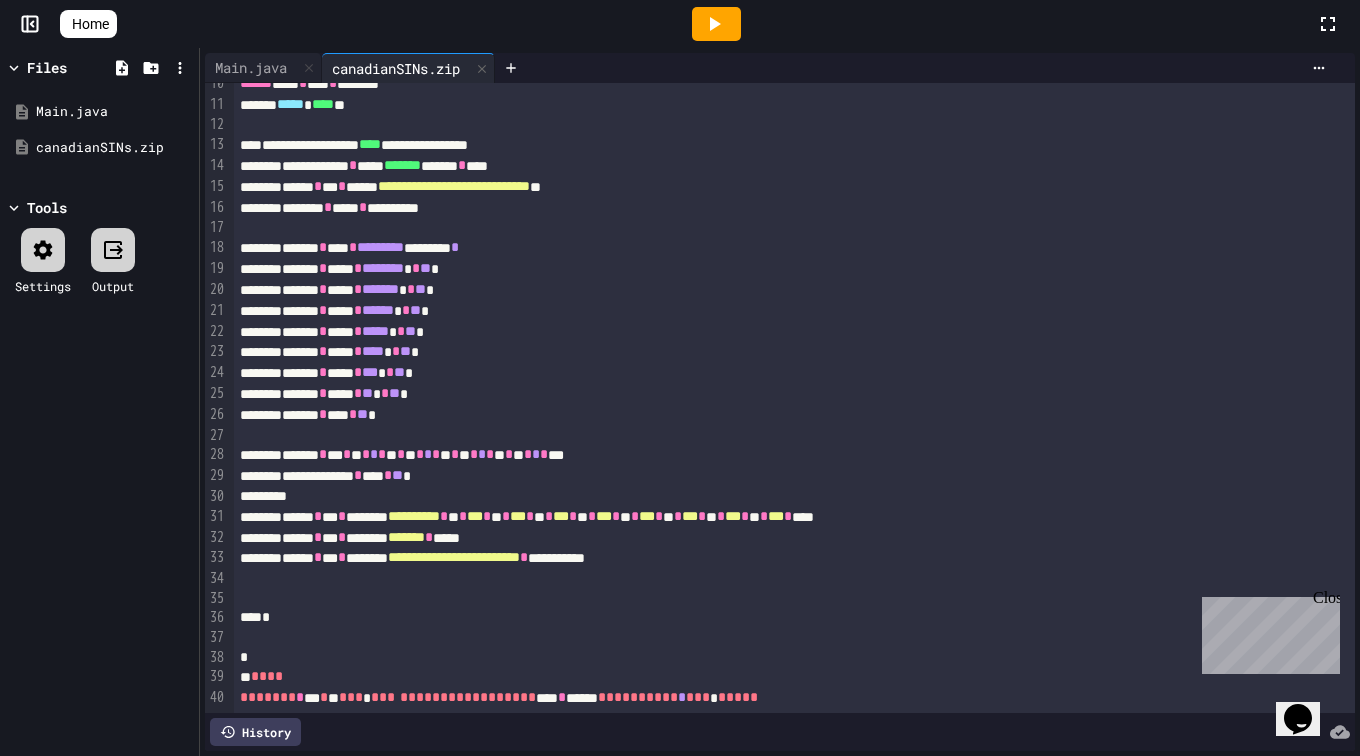 click on "Close" at bounding box center [1325, 601] 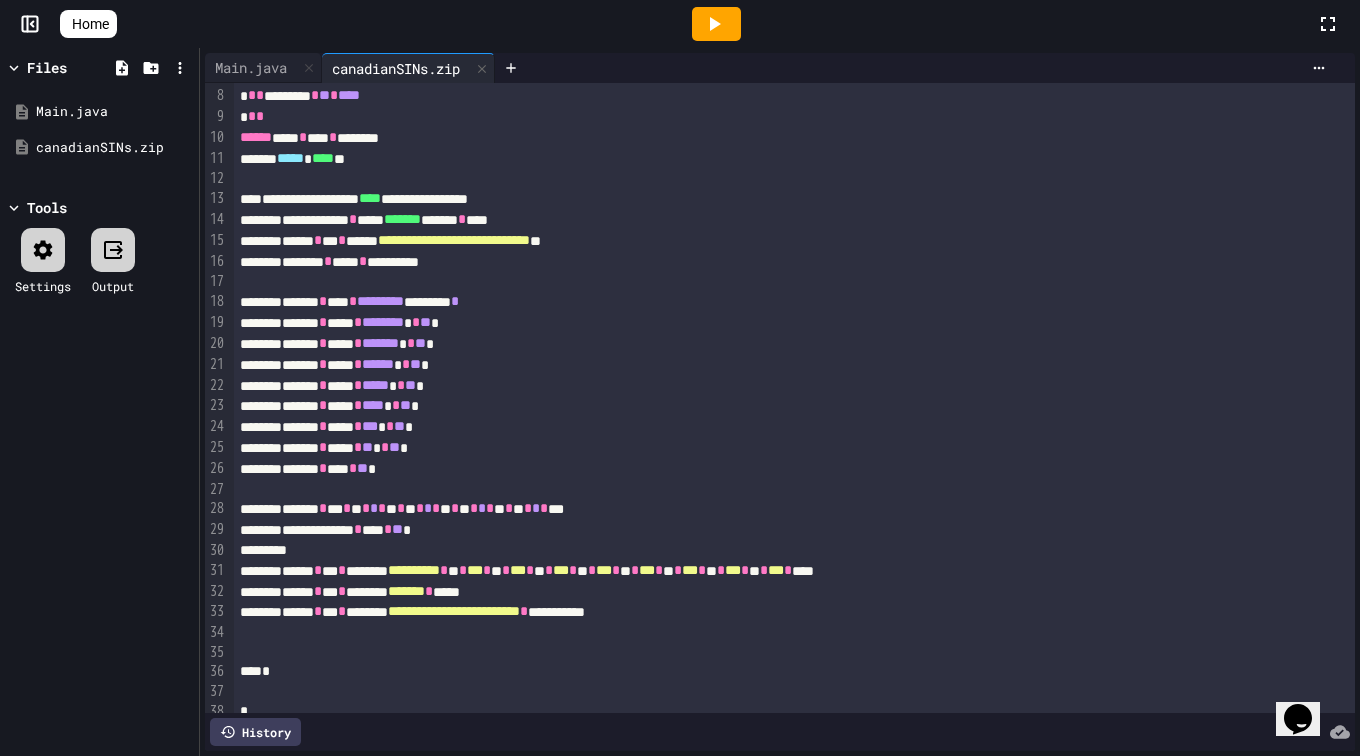 scroll, scrollTop: 140, scrollLeft: 0, axis: vertical 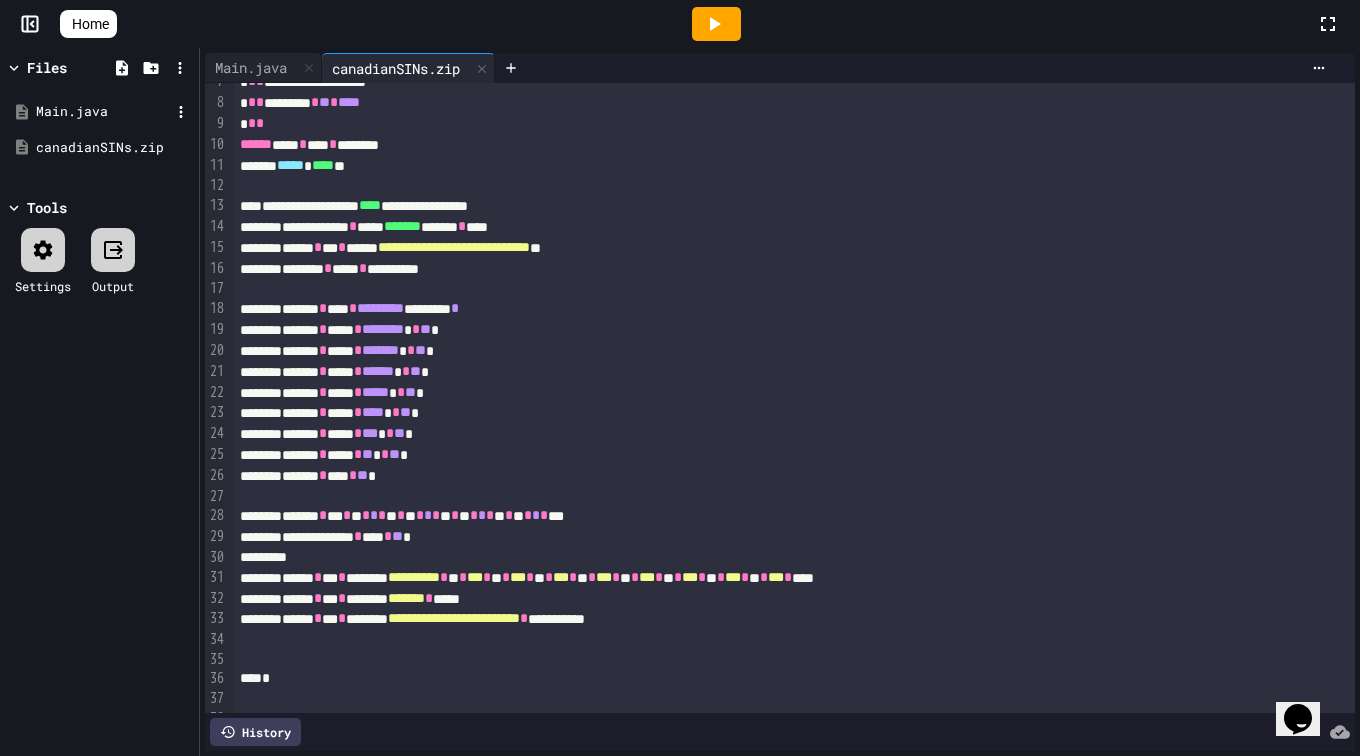 click on "Main.java" at bounding box center [103, 112] 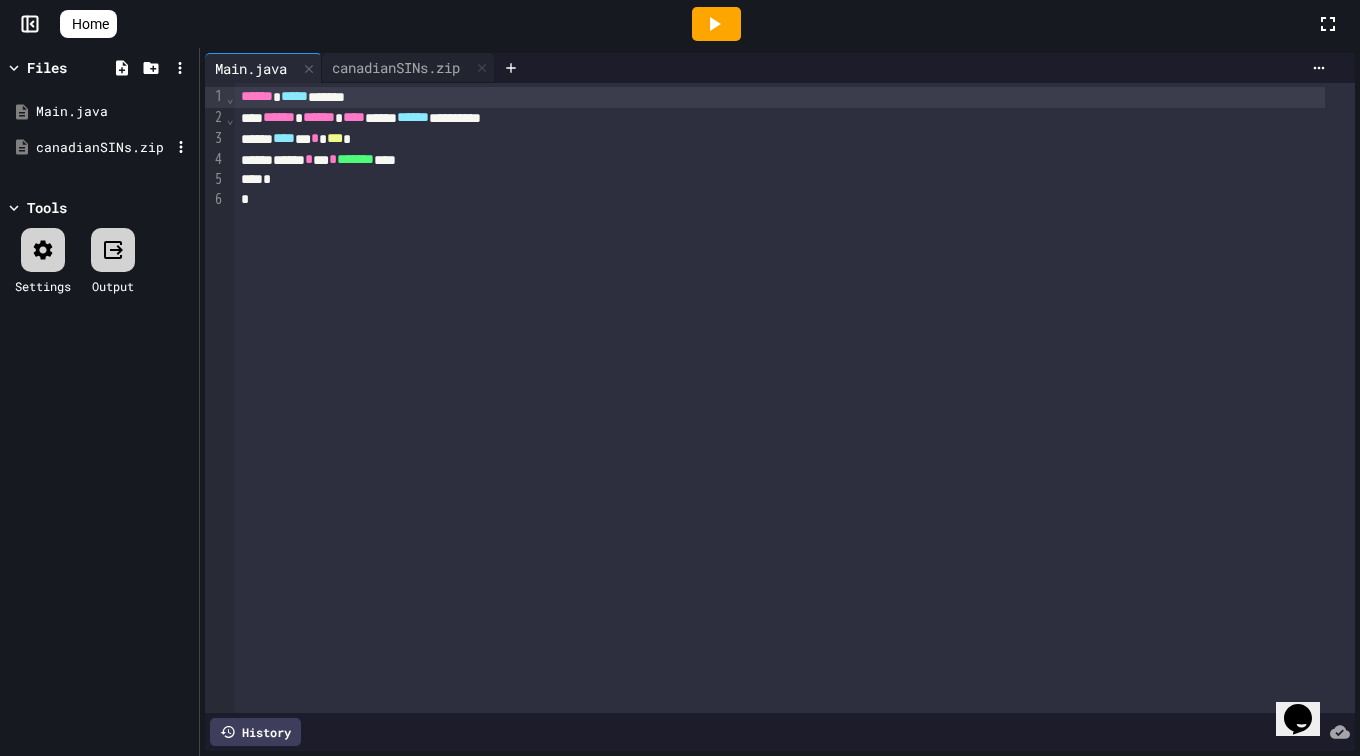 click on "canadianSINs.zip" at bounding box center [103, 148] 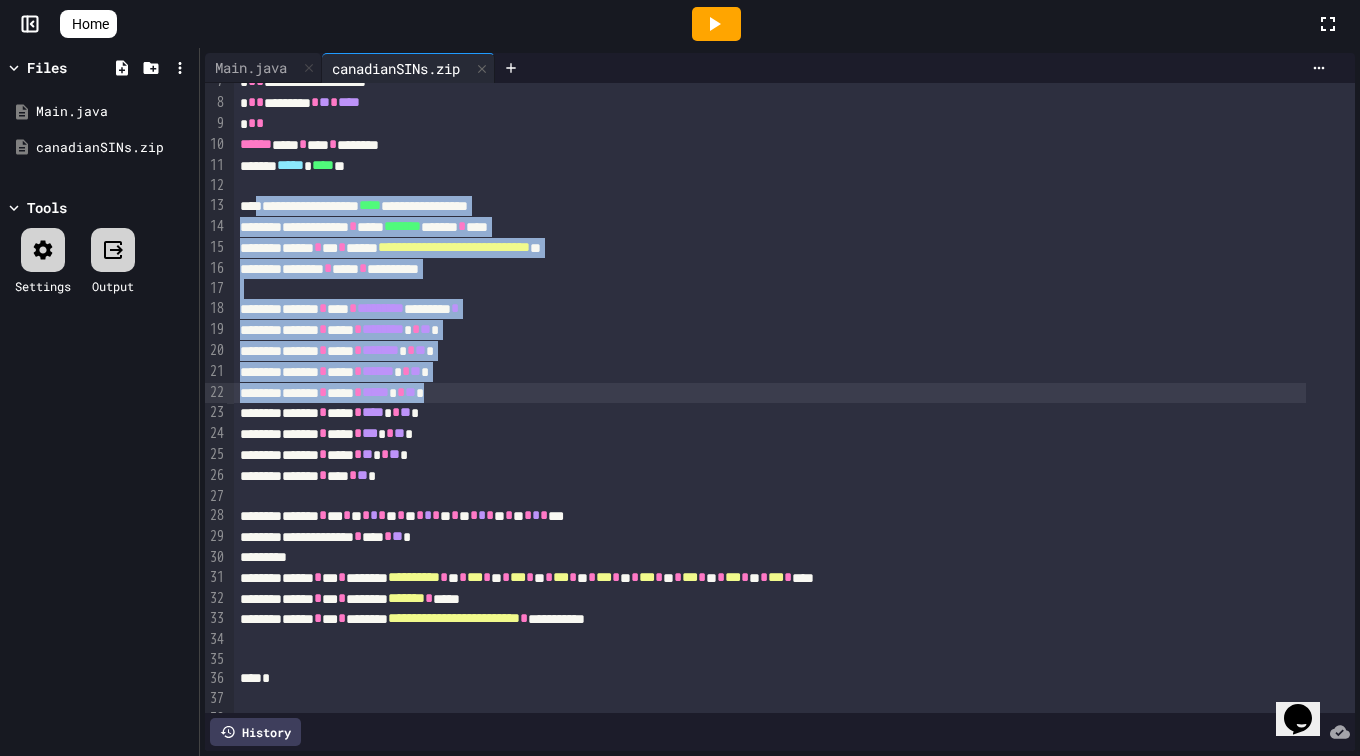 drag, startPoint x: 271, startPoint y: 209, endPoint x: 527, endPoint y: 390, distance: 313.52353 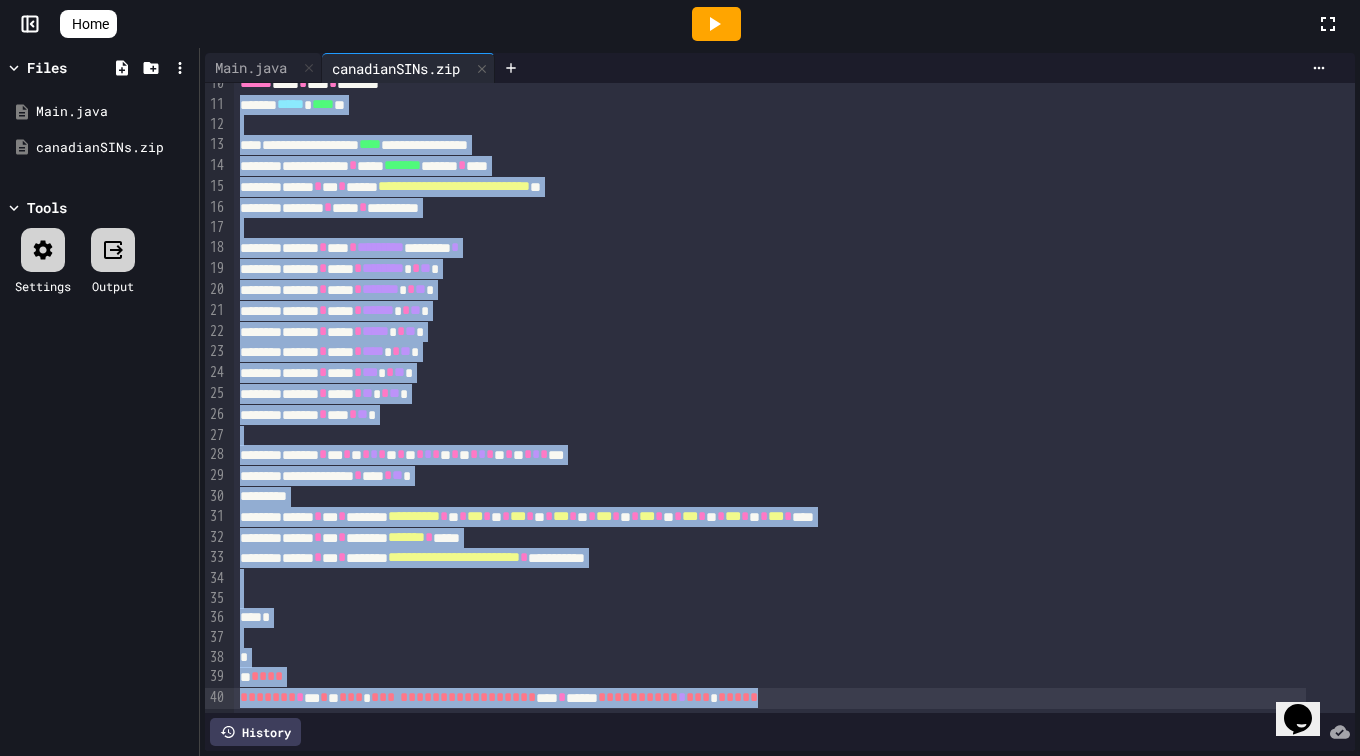 scroll, scrollTop: 231, scrollLeft: 0, axis: vertical 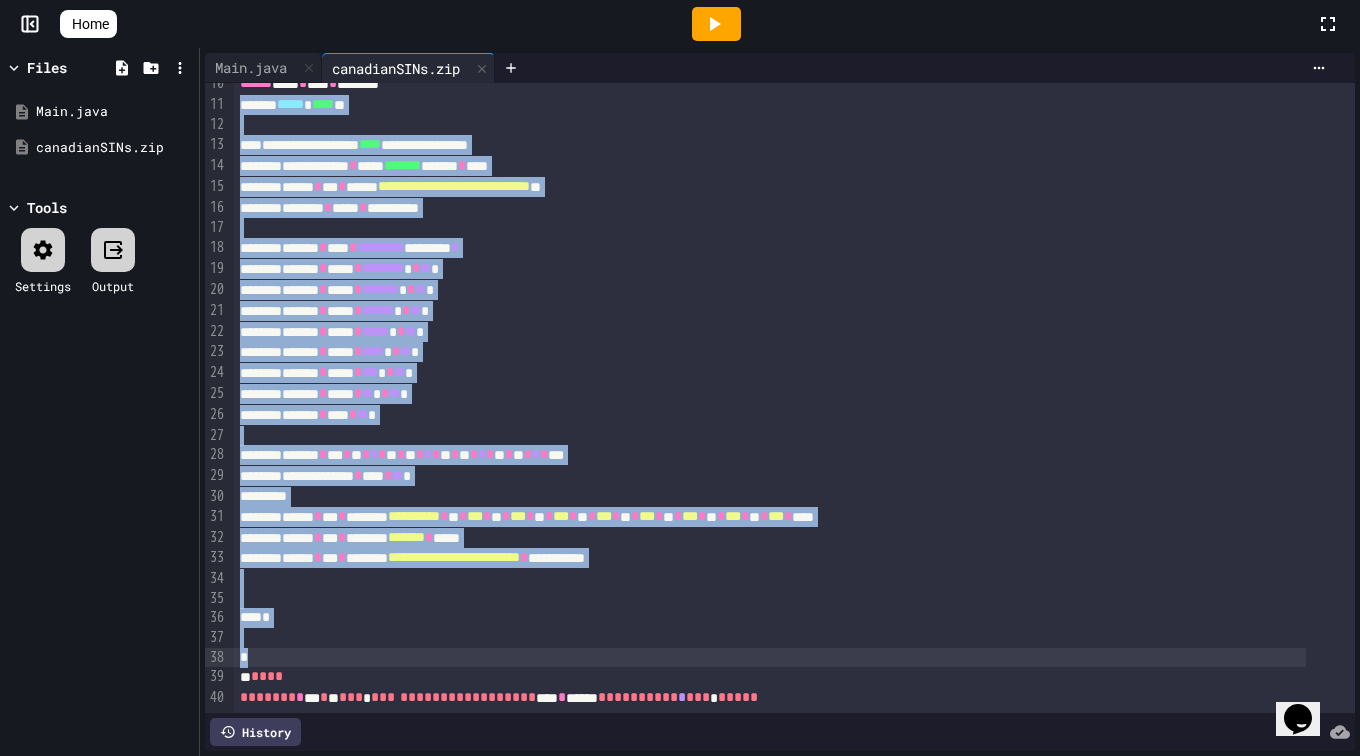 drag, startPoint x: 240, startPoint y: 167, endPoint x: 495, endPoint y: 627, distance: 525.95154 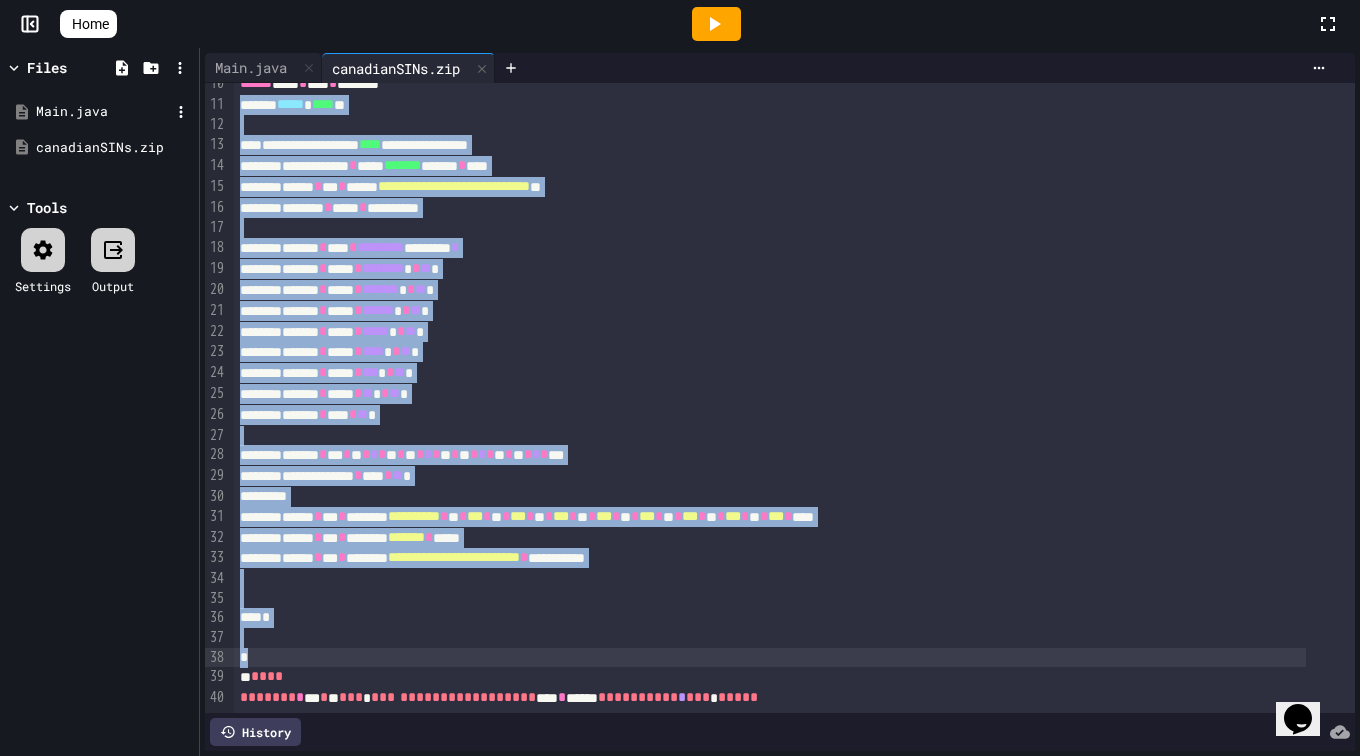 click on "Main.java" at bounding box center (99, 112) 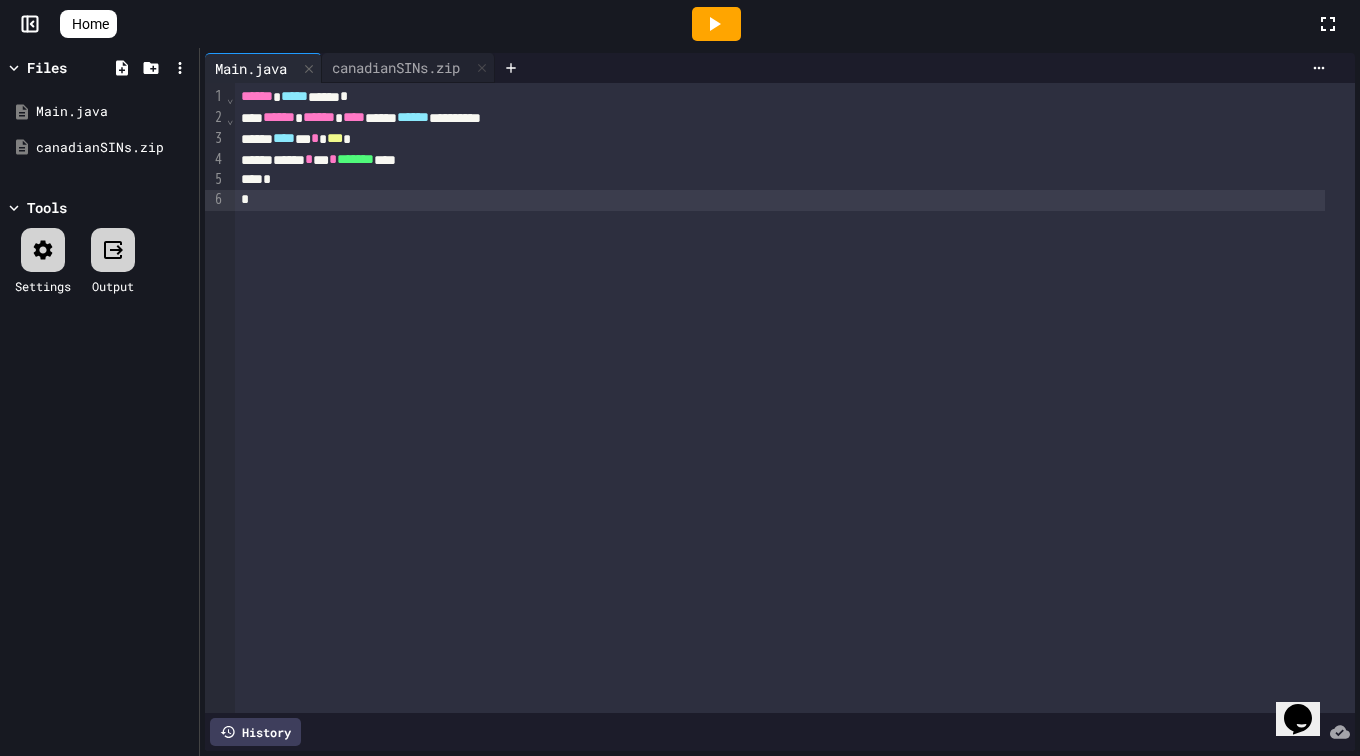 click on "**********" at bounding box center [795, 398] 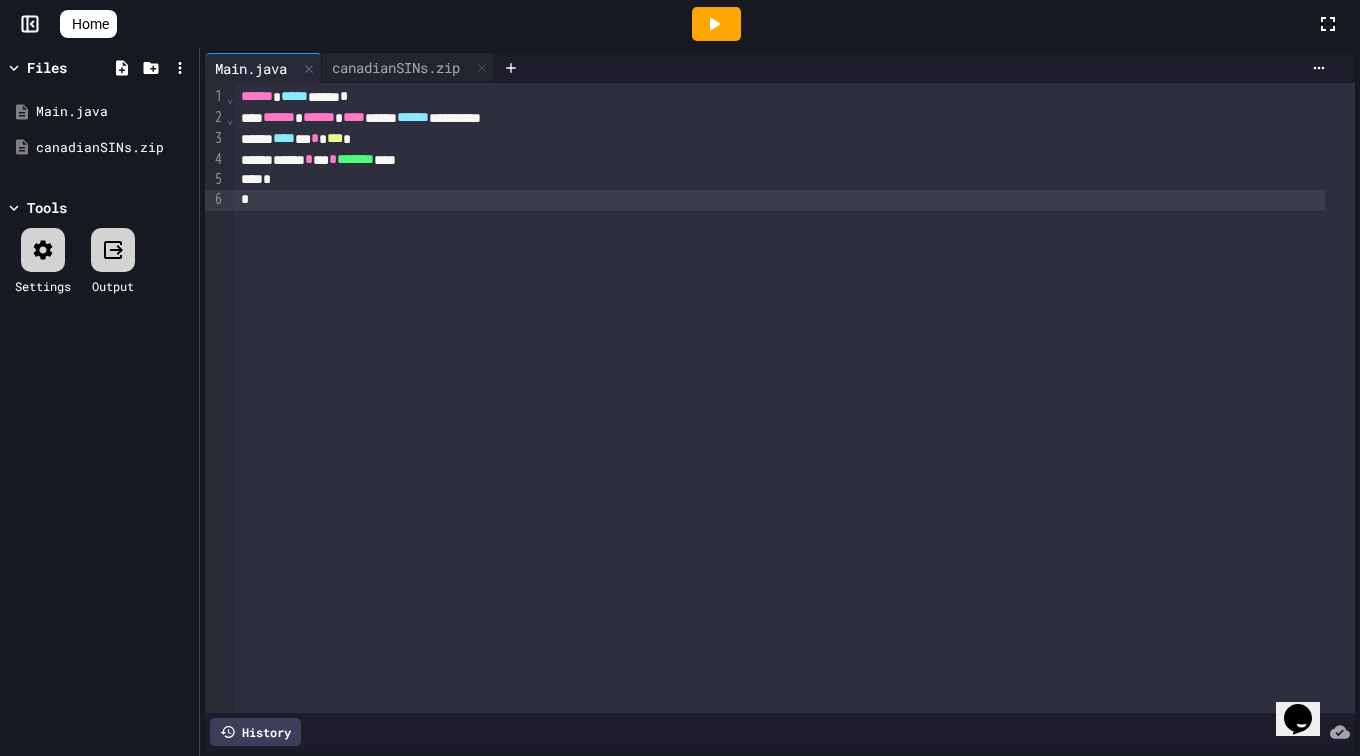 click on "**********" at bounding box center [795, 398] 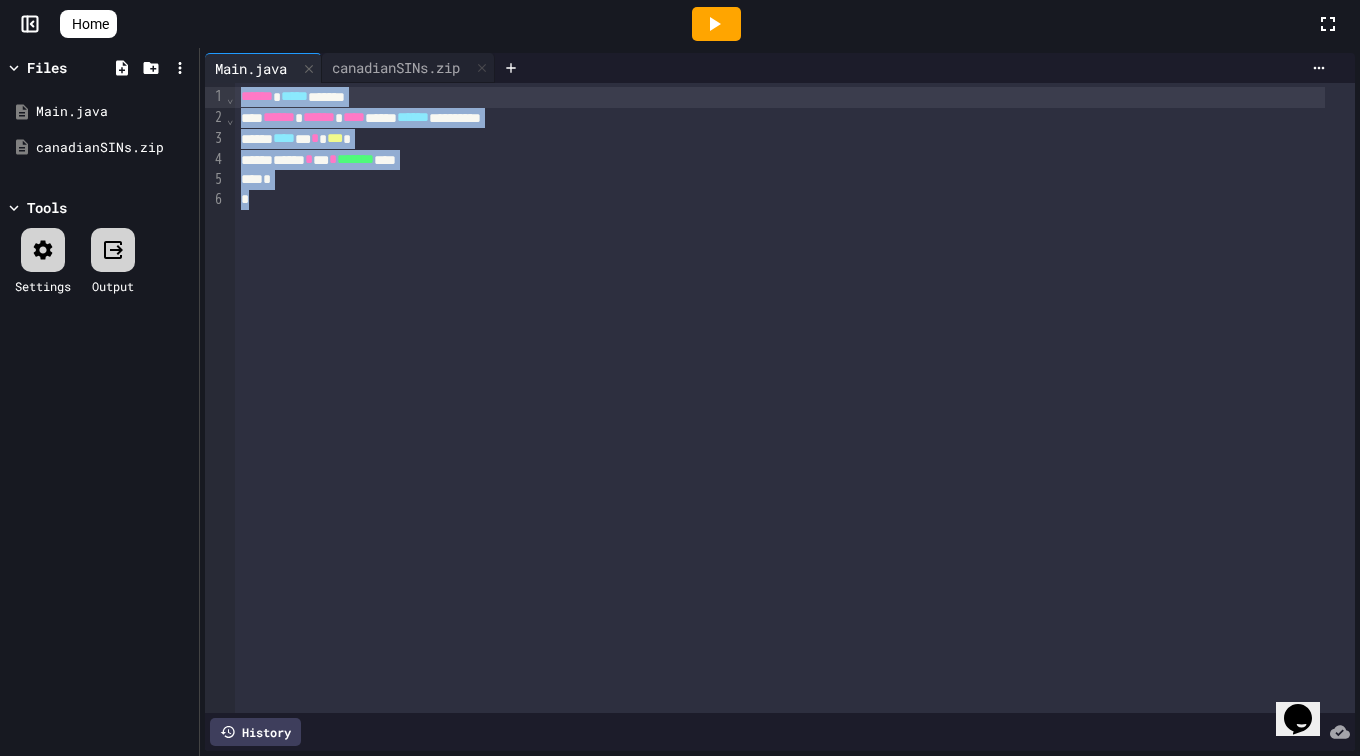 drag, startPoint x: 376, startPoint y: 220, endPoint x: 225, endPoint y: 83, distance: 203.88722 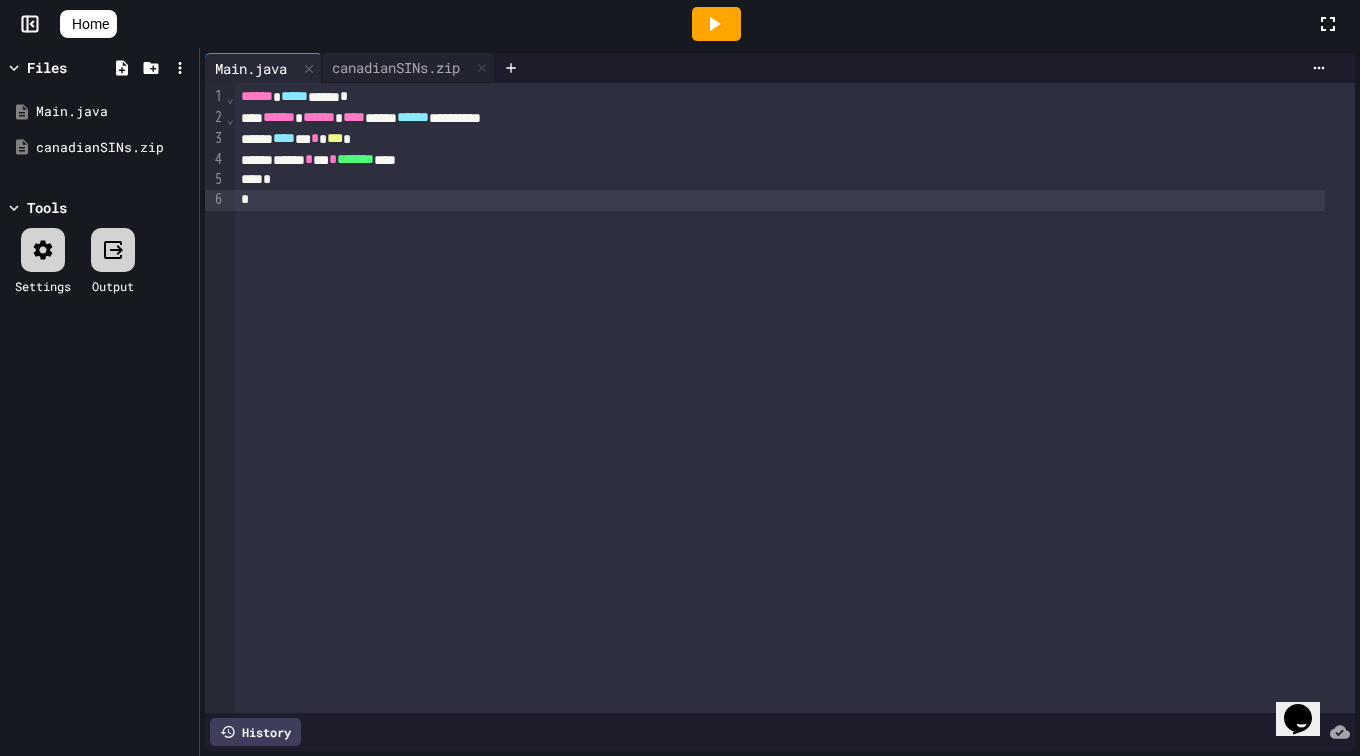 click on "**********" at bounding box center [795, 398] 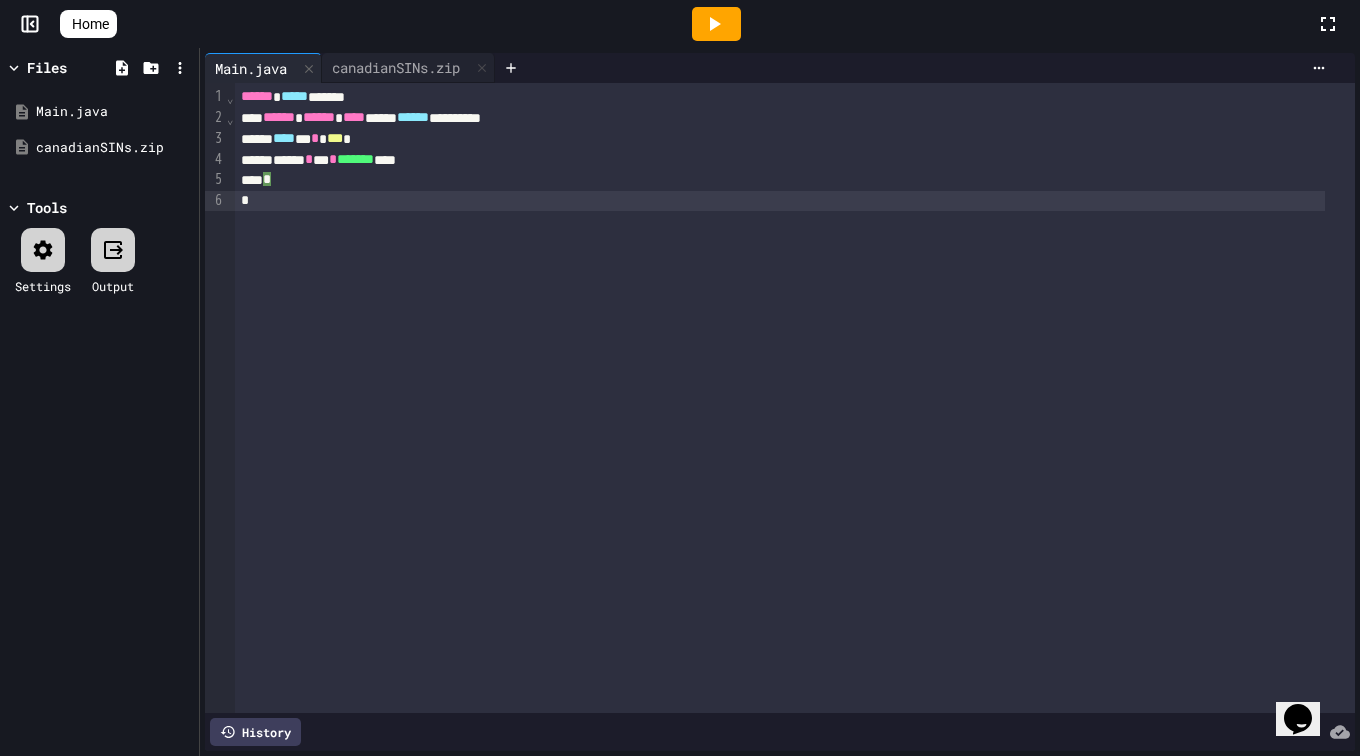 click on "*" at bounding box center (780, 201) 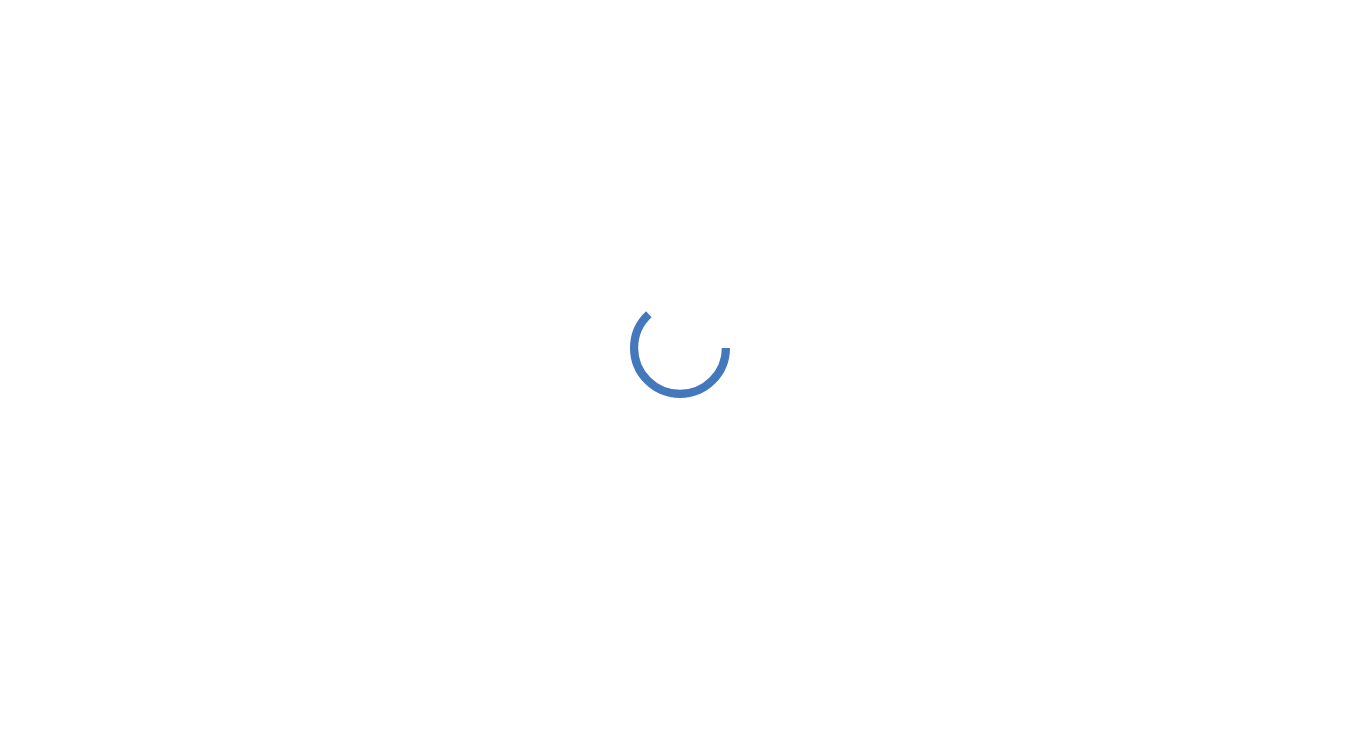 scroll, scrollTop: 0, scrollLeft: 0, axis: both 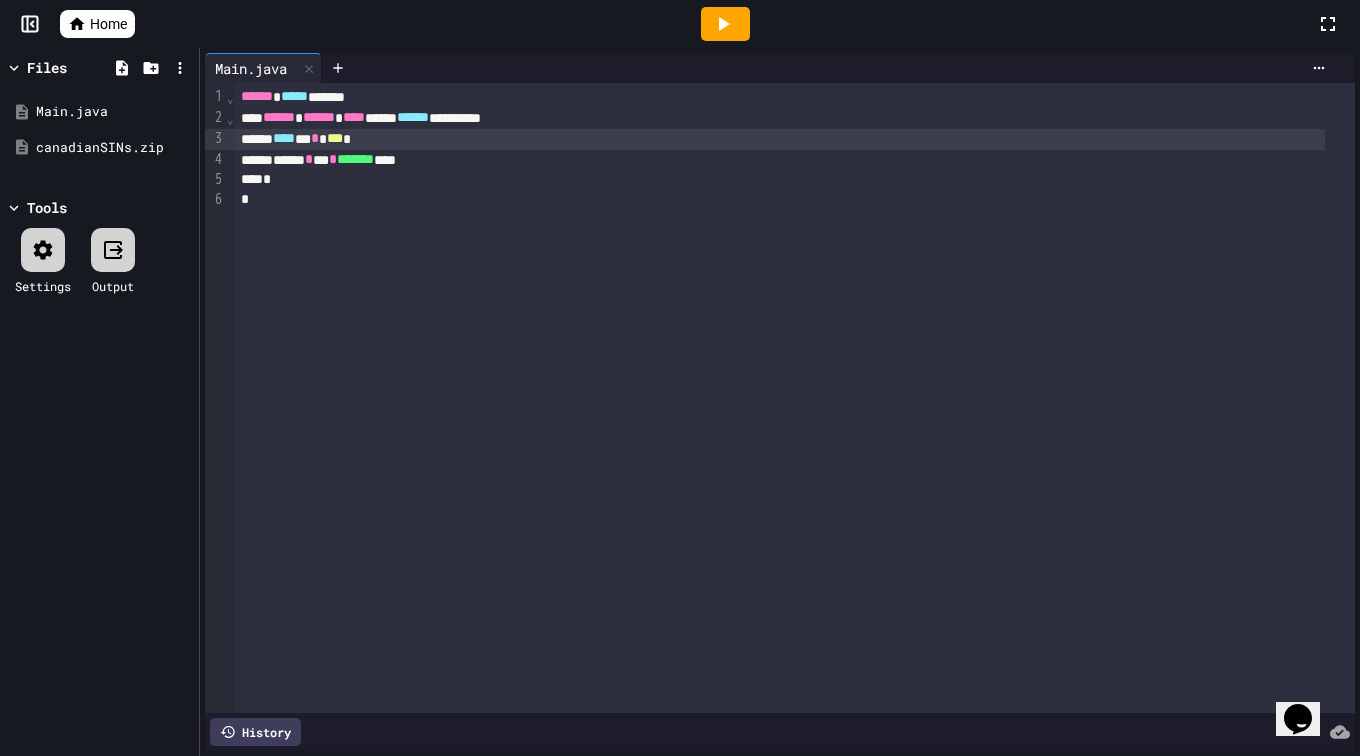 click on "****** * *** * ******* ****" at bounding box center [780, 160] 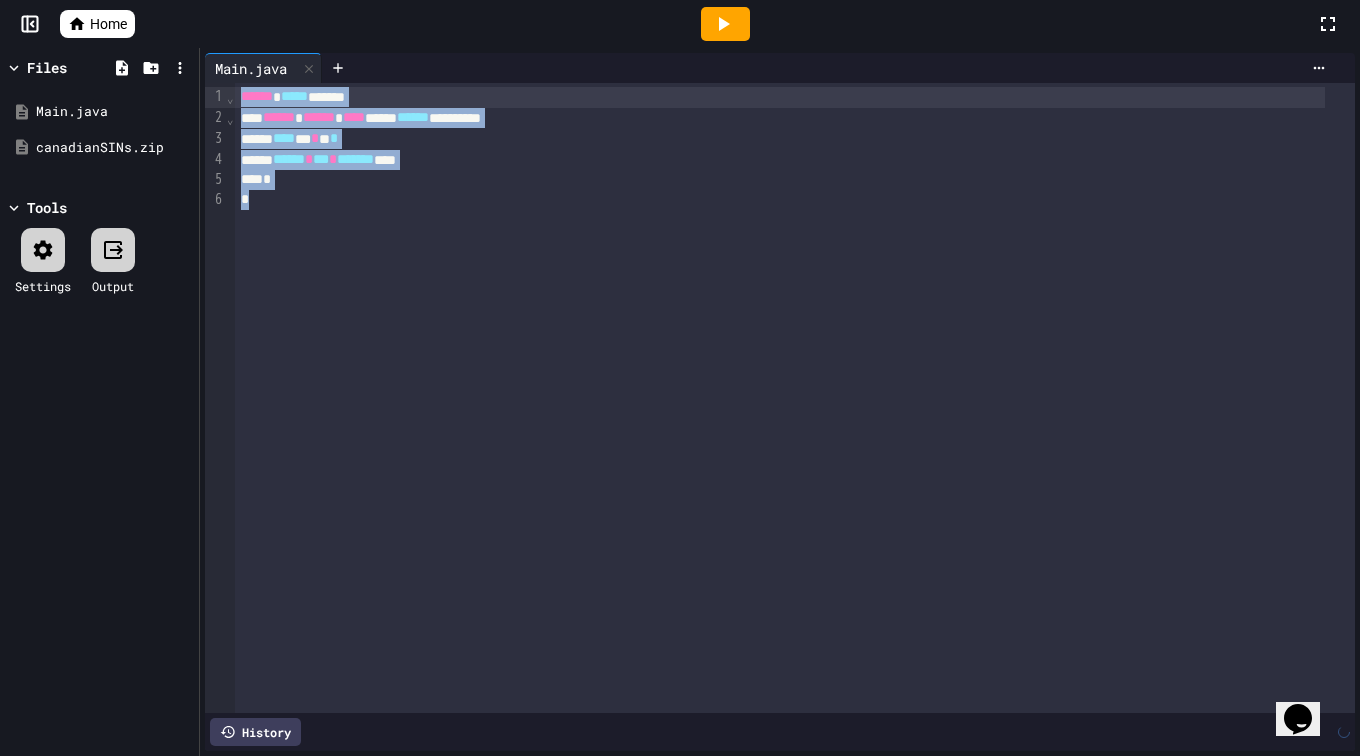 drag, startPoint x: 337, startPoint y: 218, endPoint x: 229, endPoint y: 85, distance: 171.32718 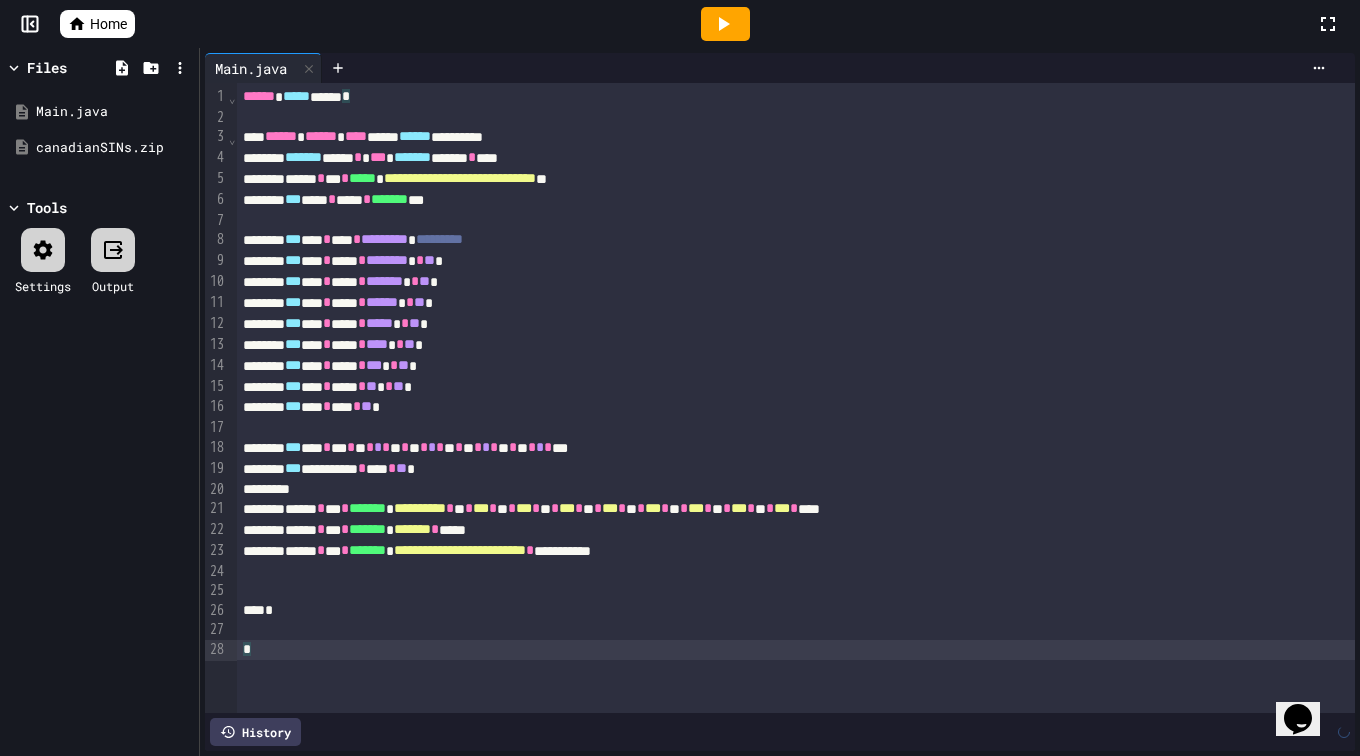 click at bounding box center [725, 24] 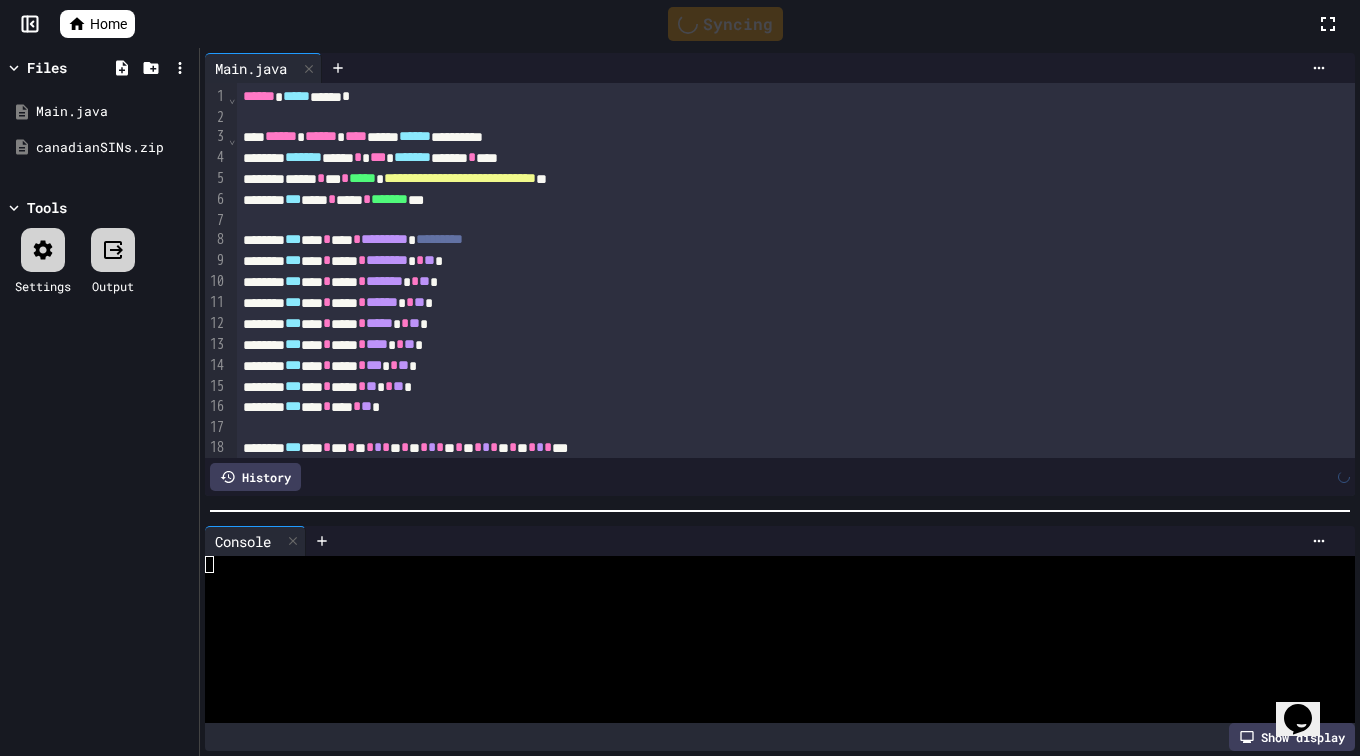 click at bounding box center [780, 511] 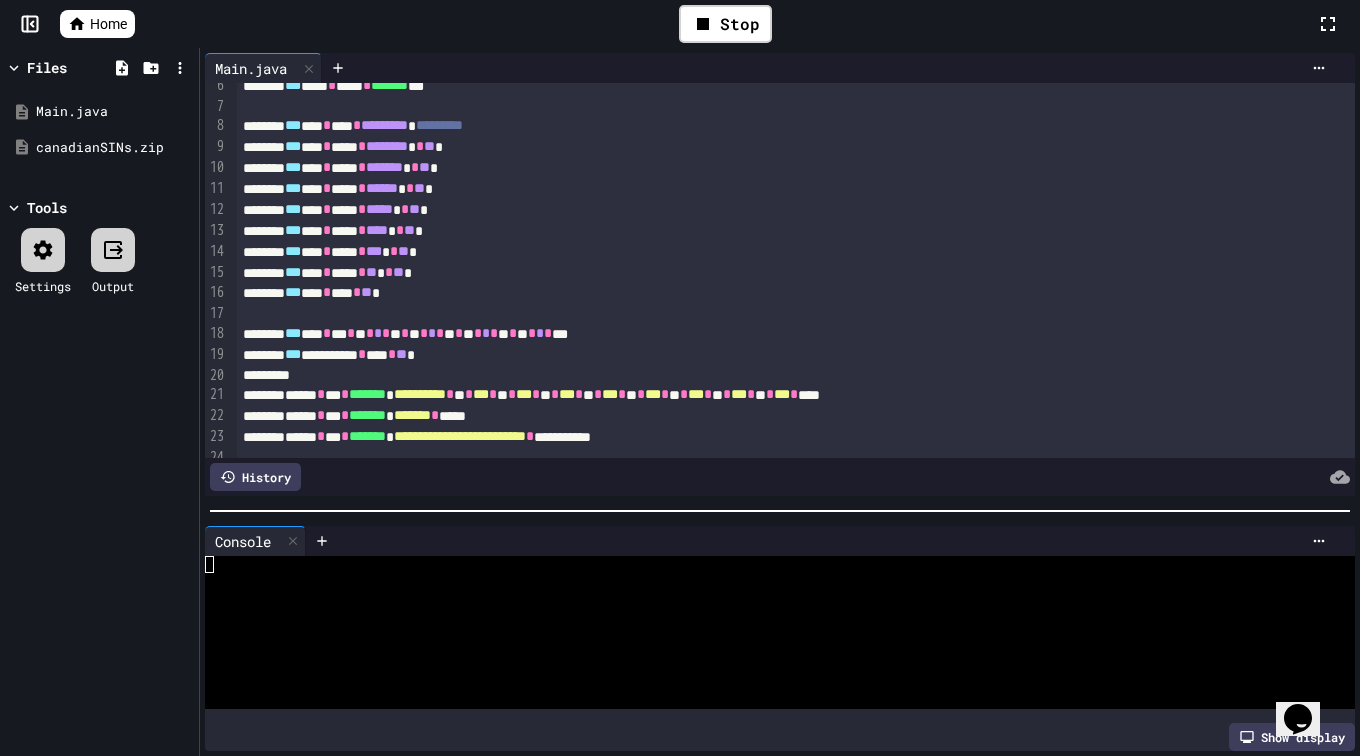 scroll, scrollTop: 124, scrollLeft: 0, axis: vertical 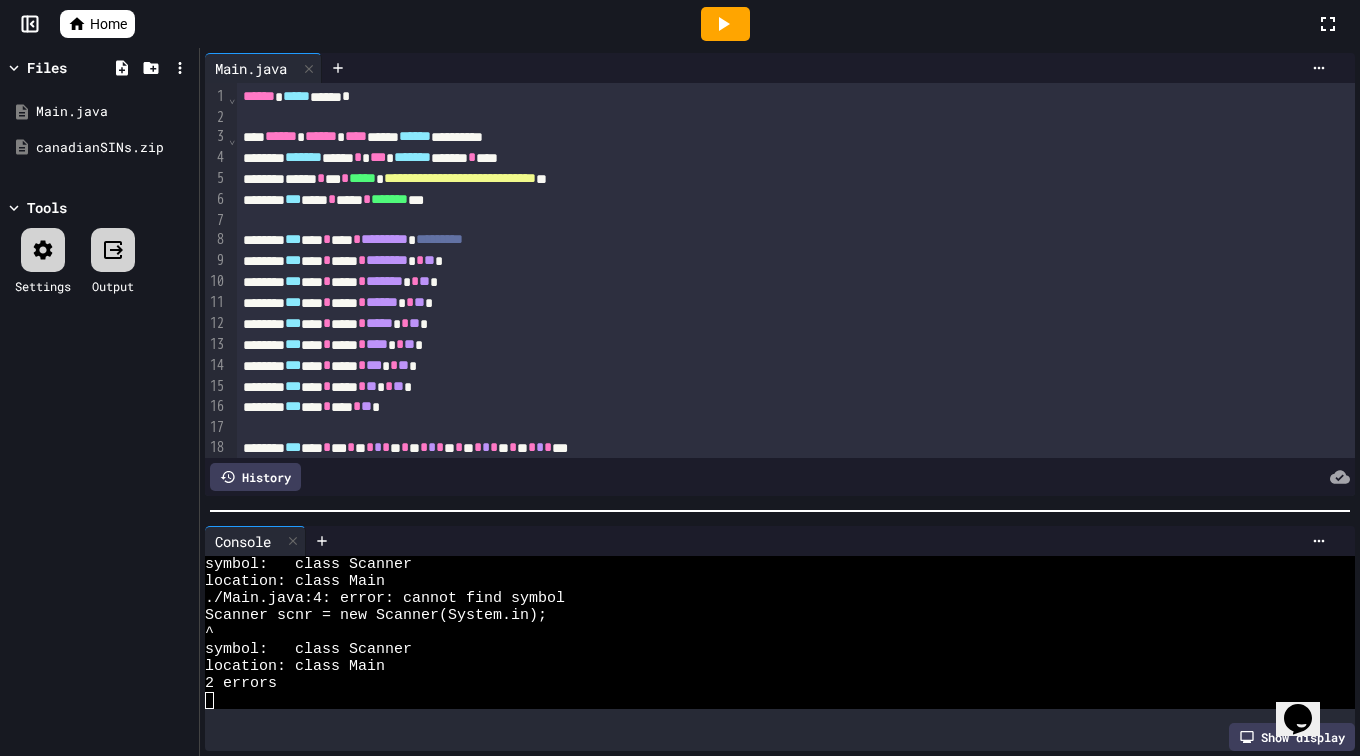 click on "******" at bounding box center (259, 96) 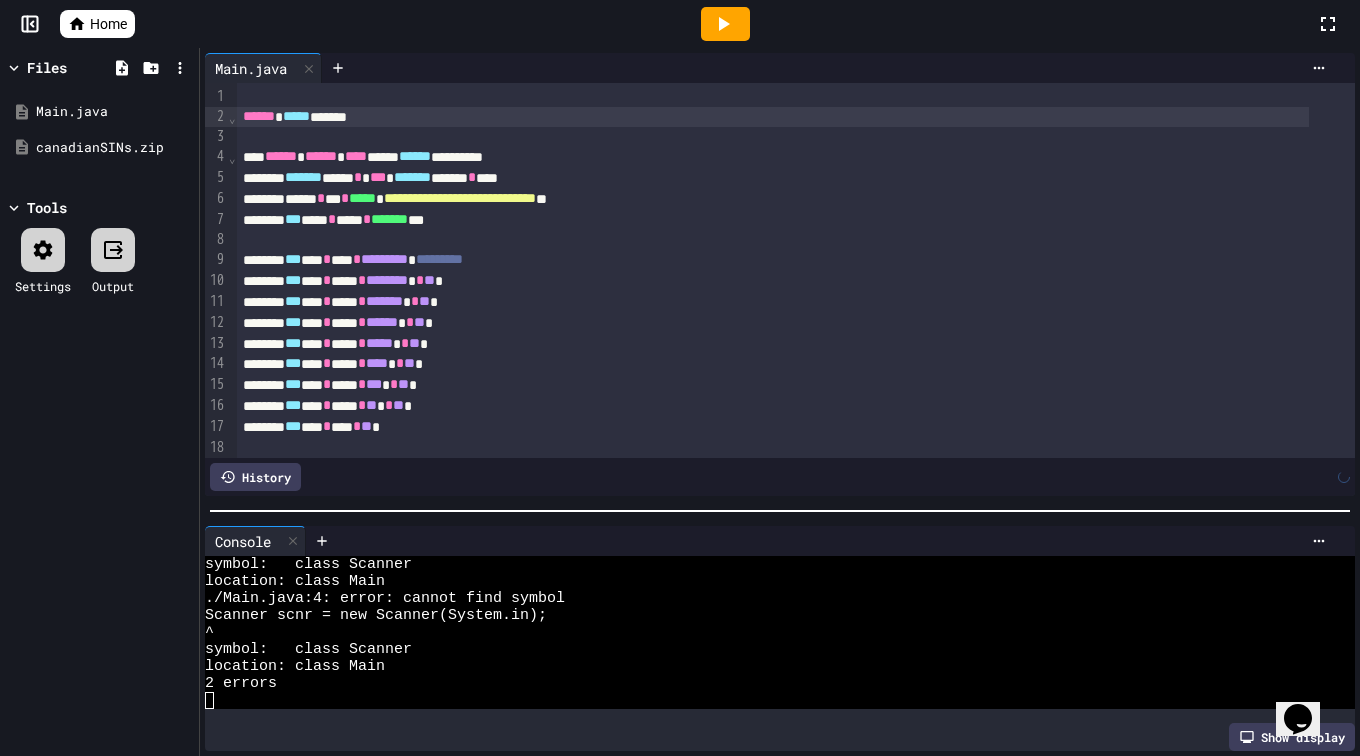 click at bounding box center (773, 97) 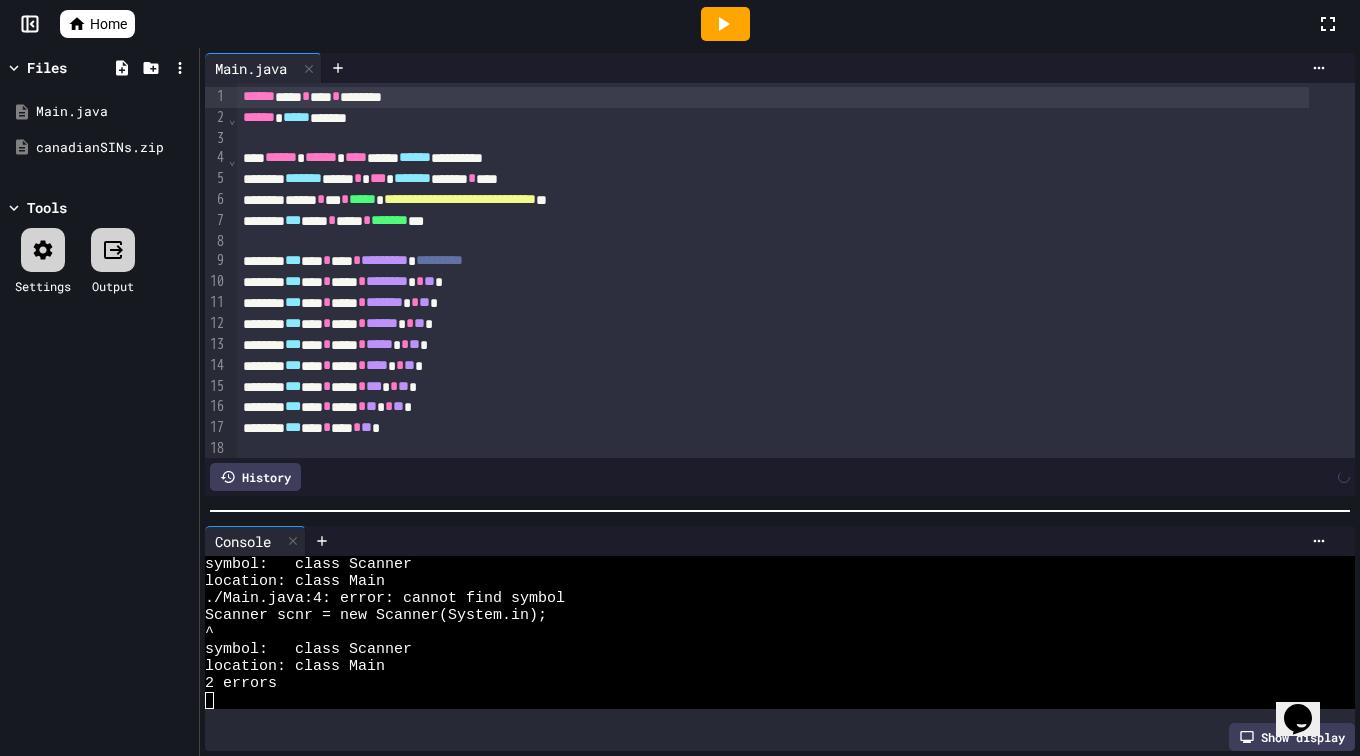 click 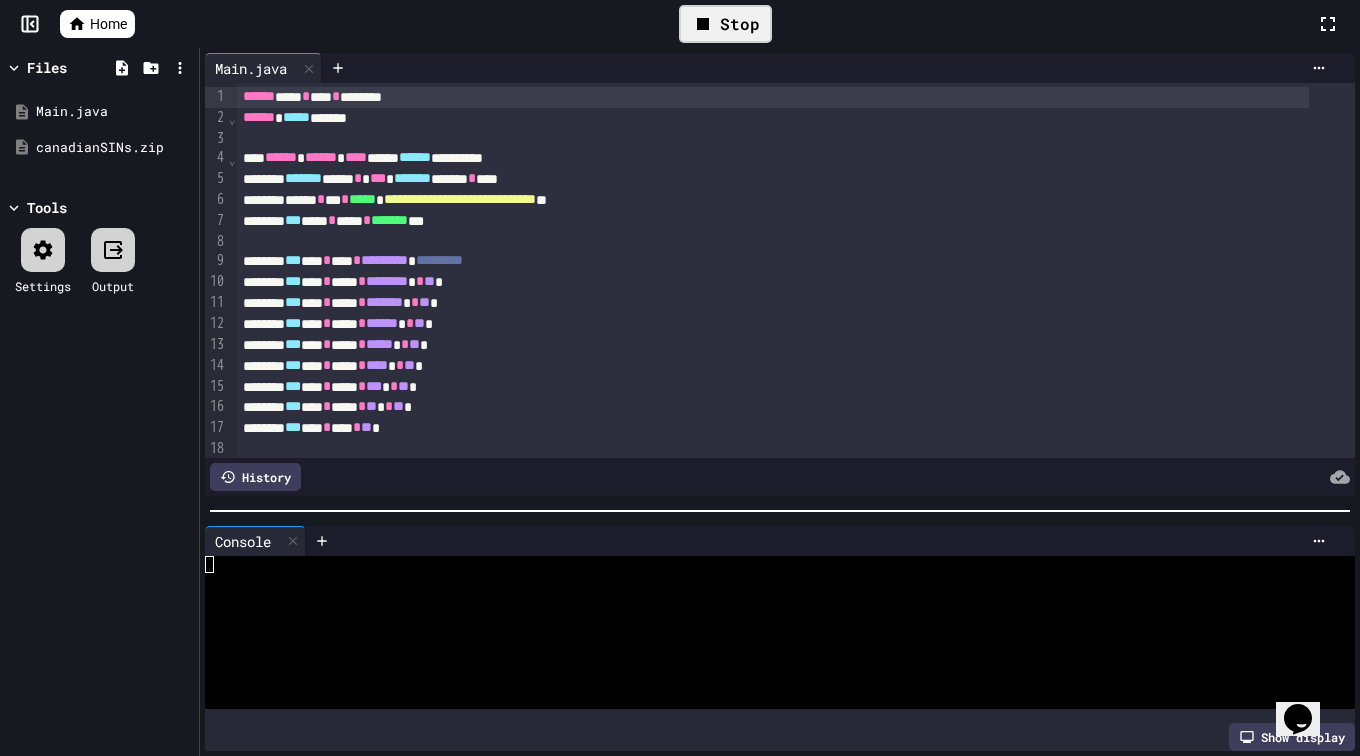 scroll, scrollTop: 0, scrollLeft: 0, axis: both 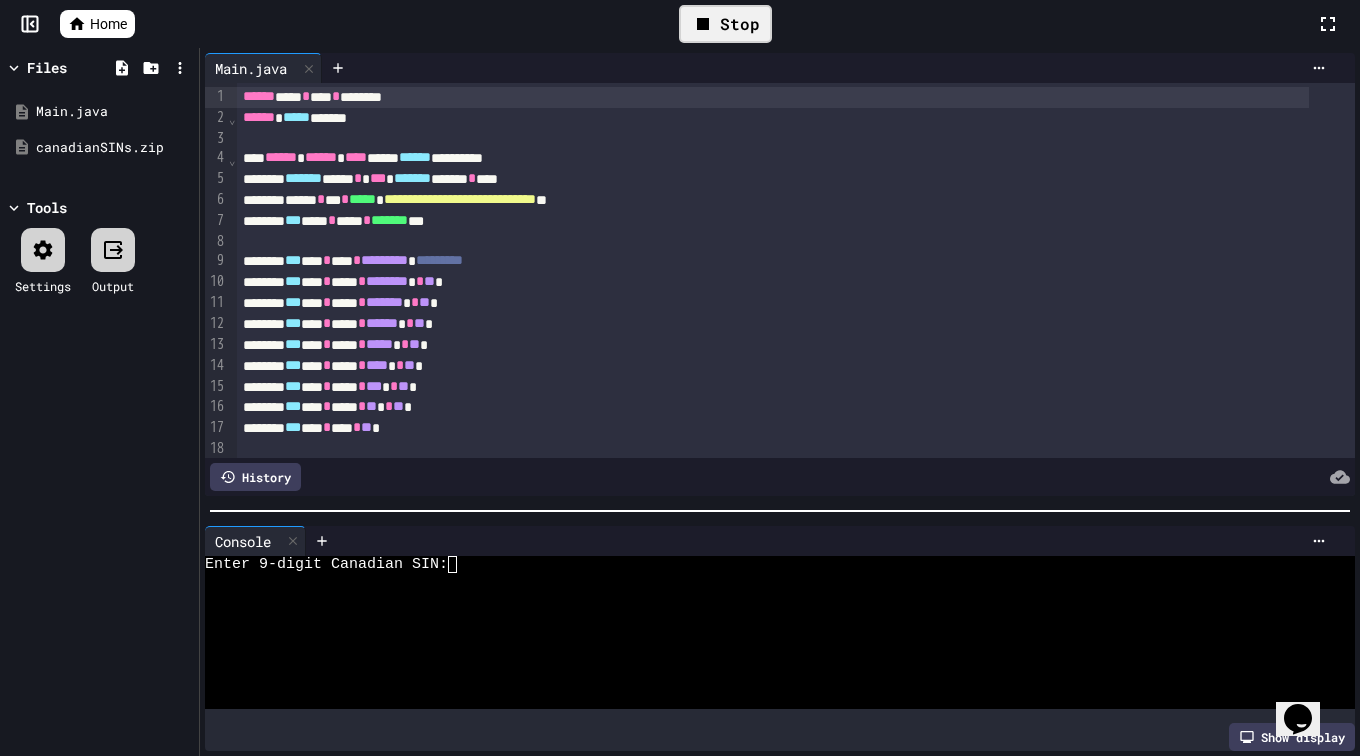 click at bounding box center (763, 581) 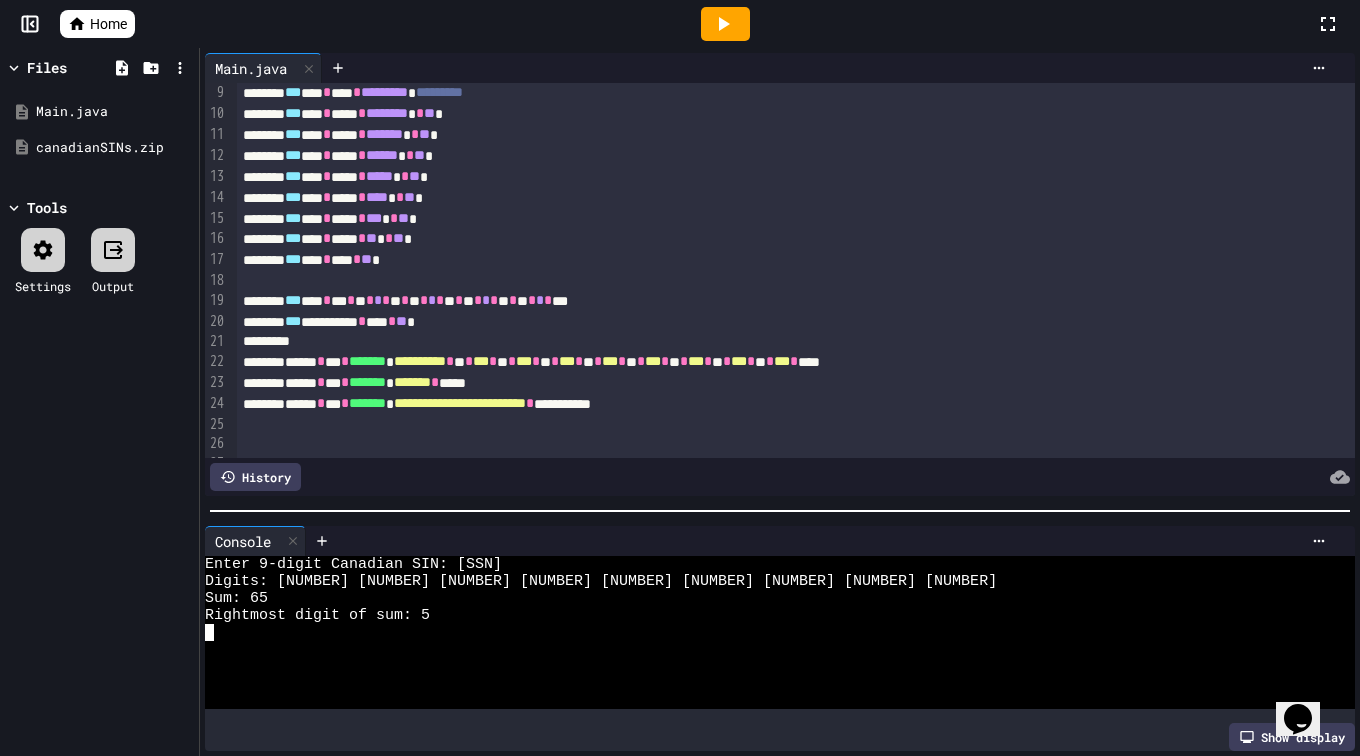 scroll, scrollTop: 0, scrollLeft: 0, axis: both 